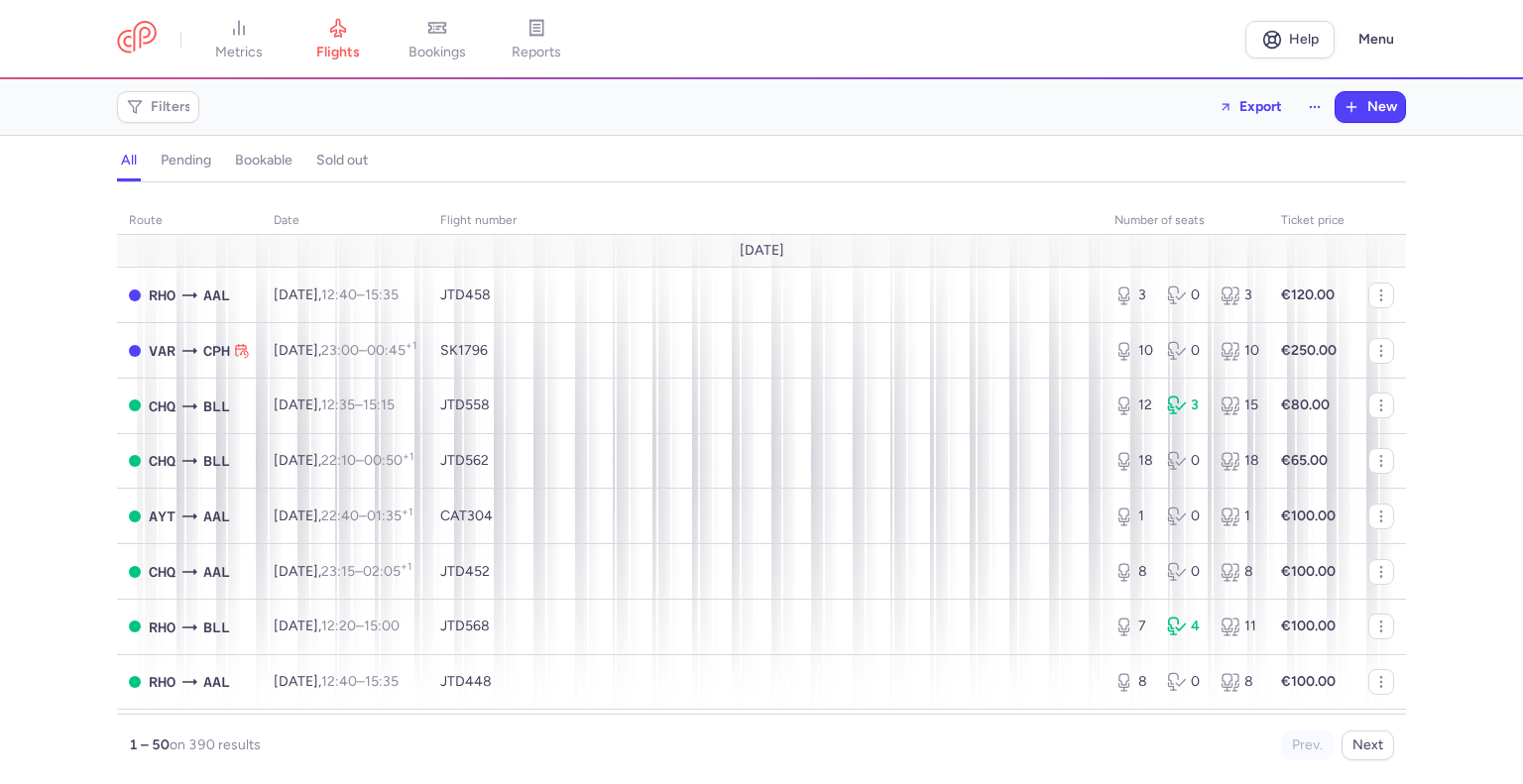 scroll, scrollTop: 0, scrollLeft: 0, axis: both 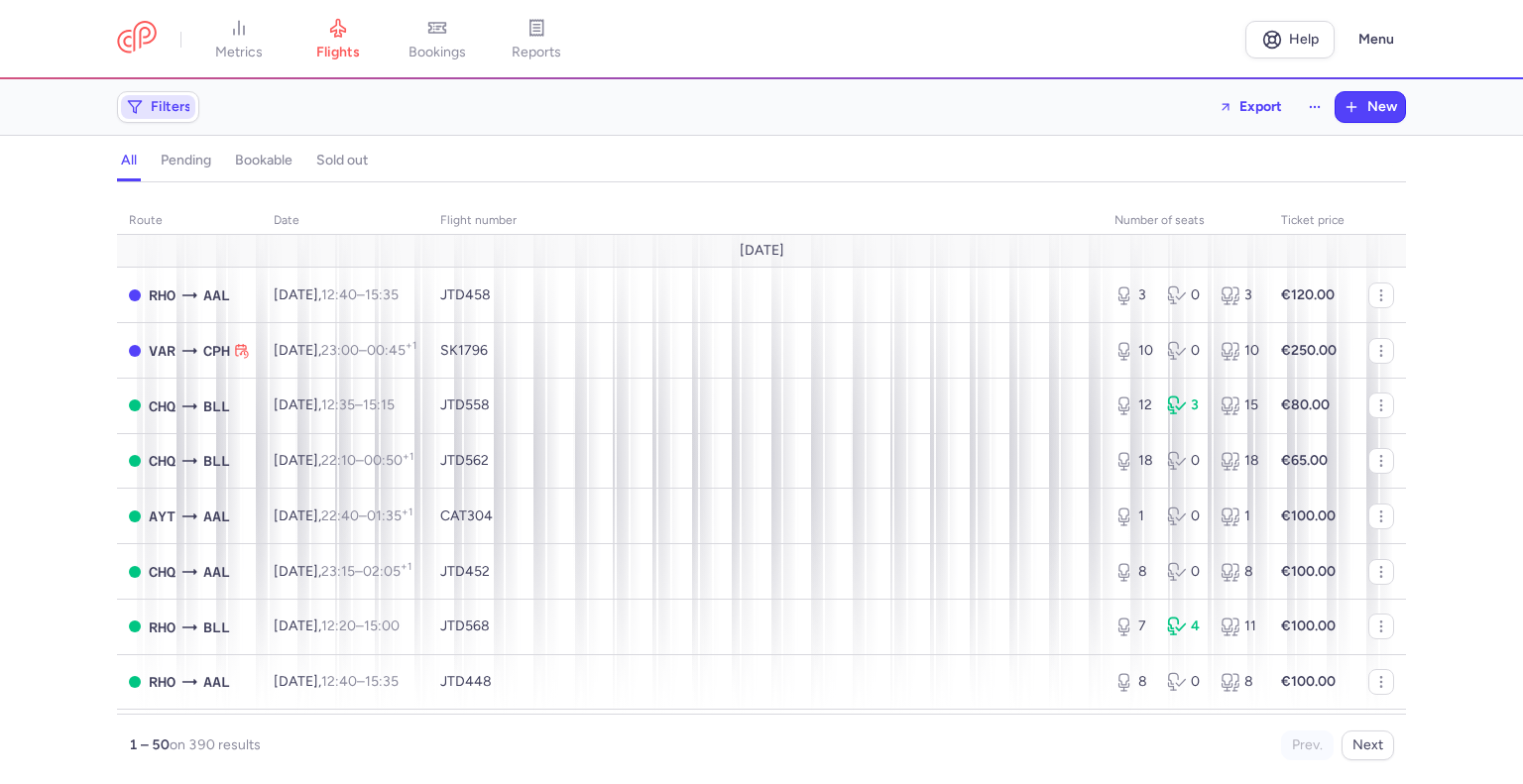 click on "Filters" at bounding box center (158, 107) 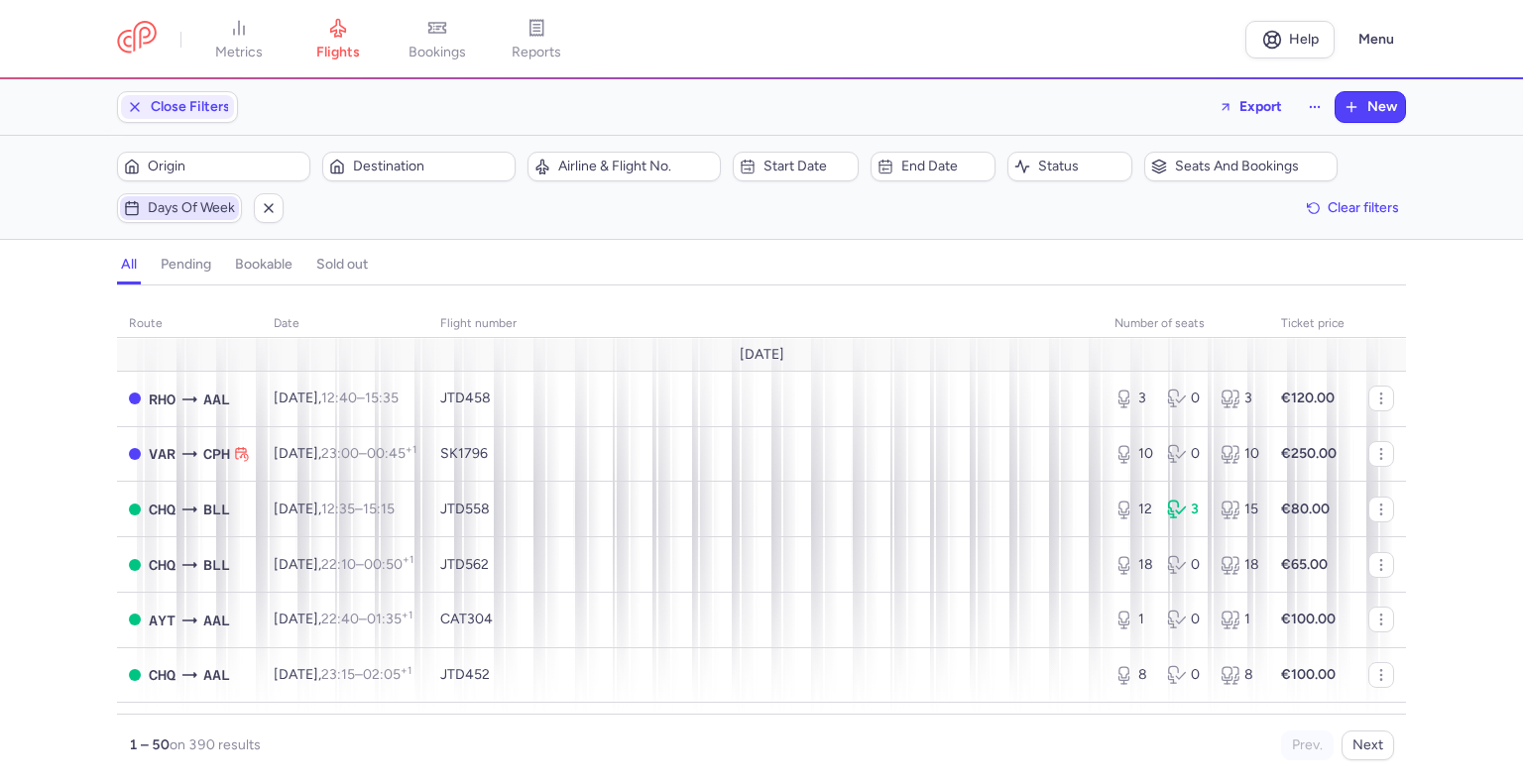 scroll, scrollTop: 0, scrollLeft: 0, axis: both 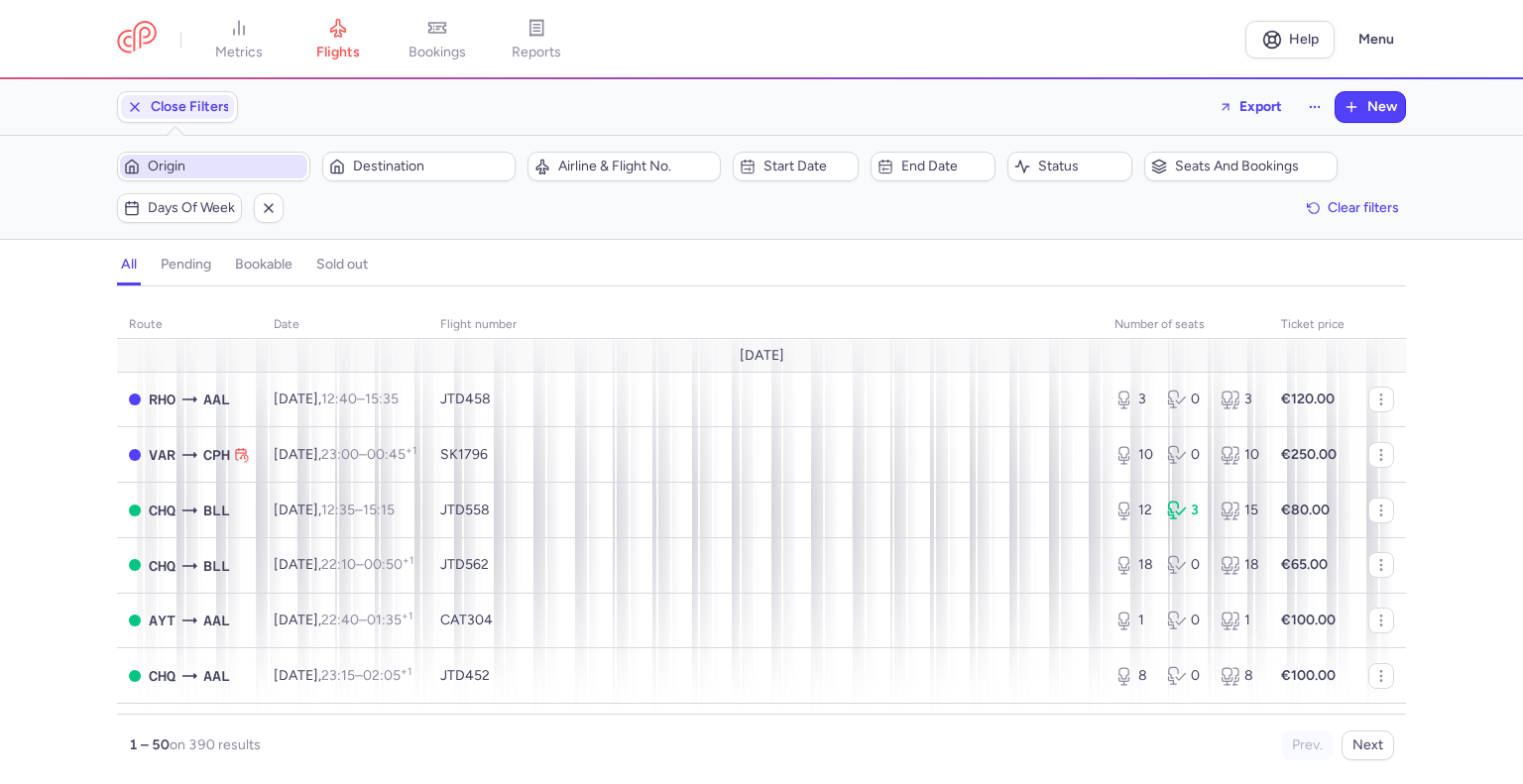 click on "Origin" at bounding box center (225, 167) 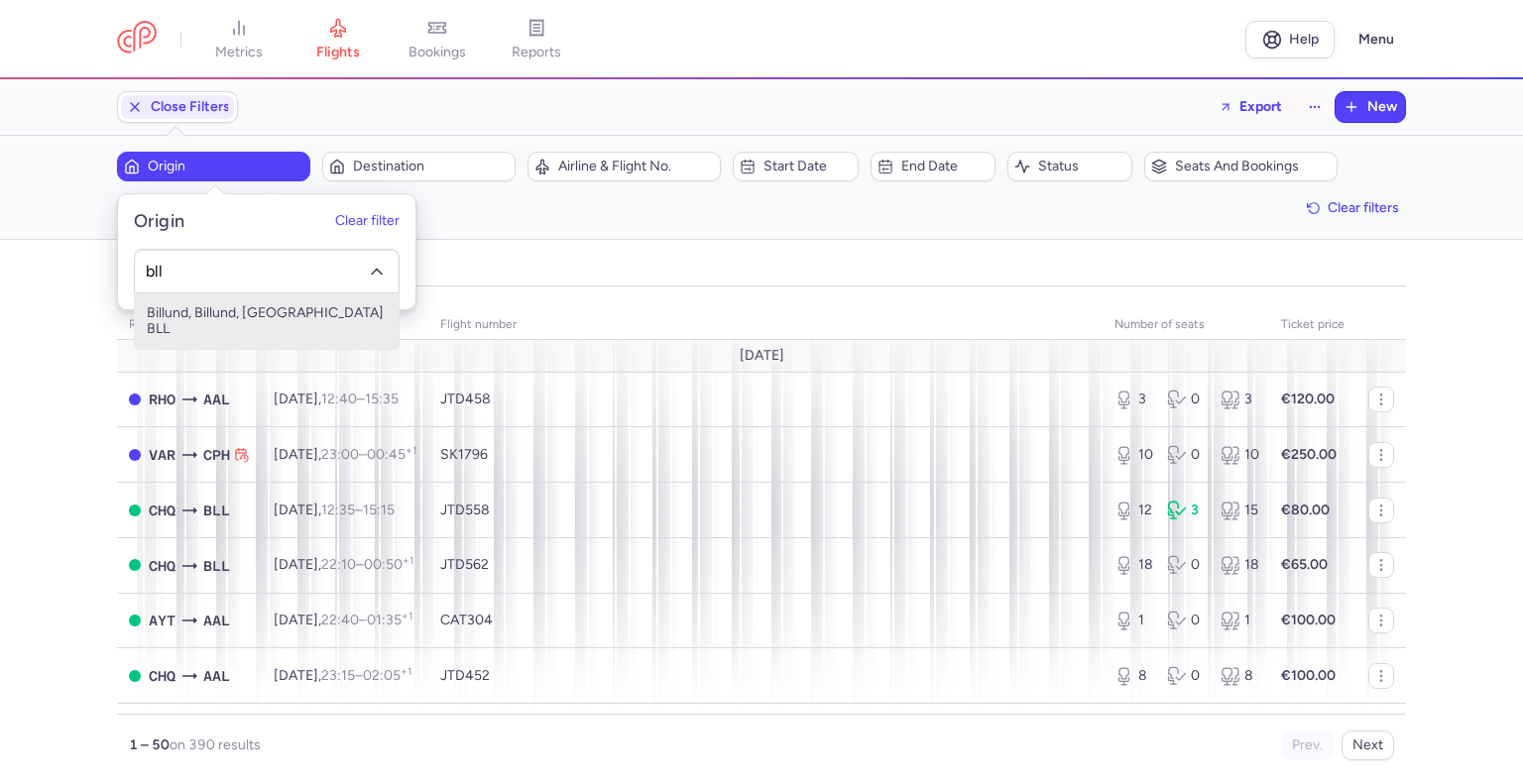 type on "bll" 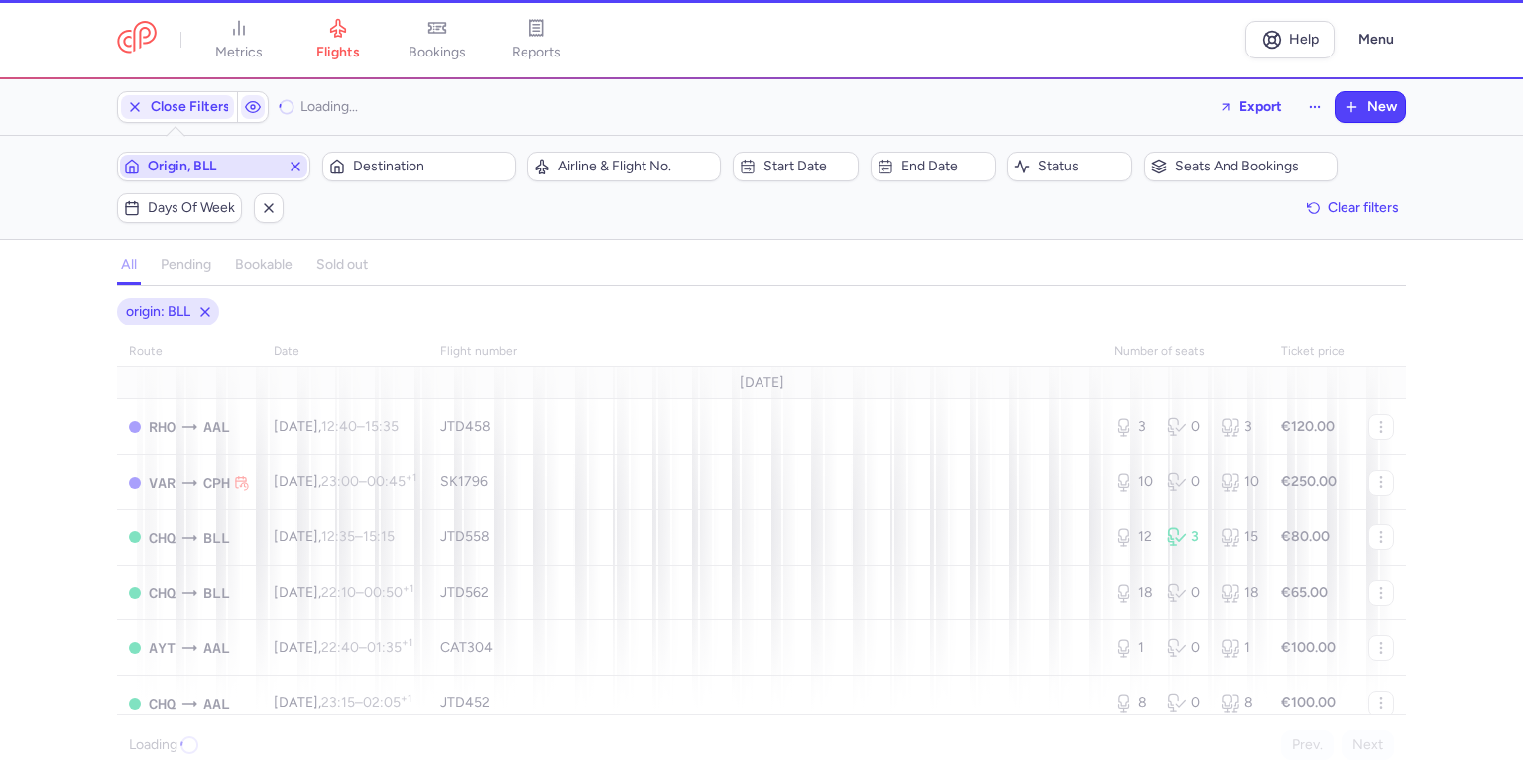 type 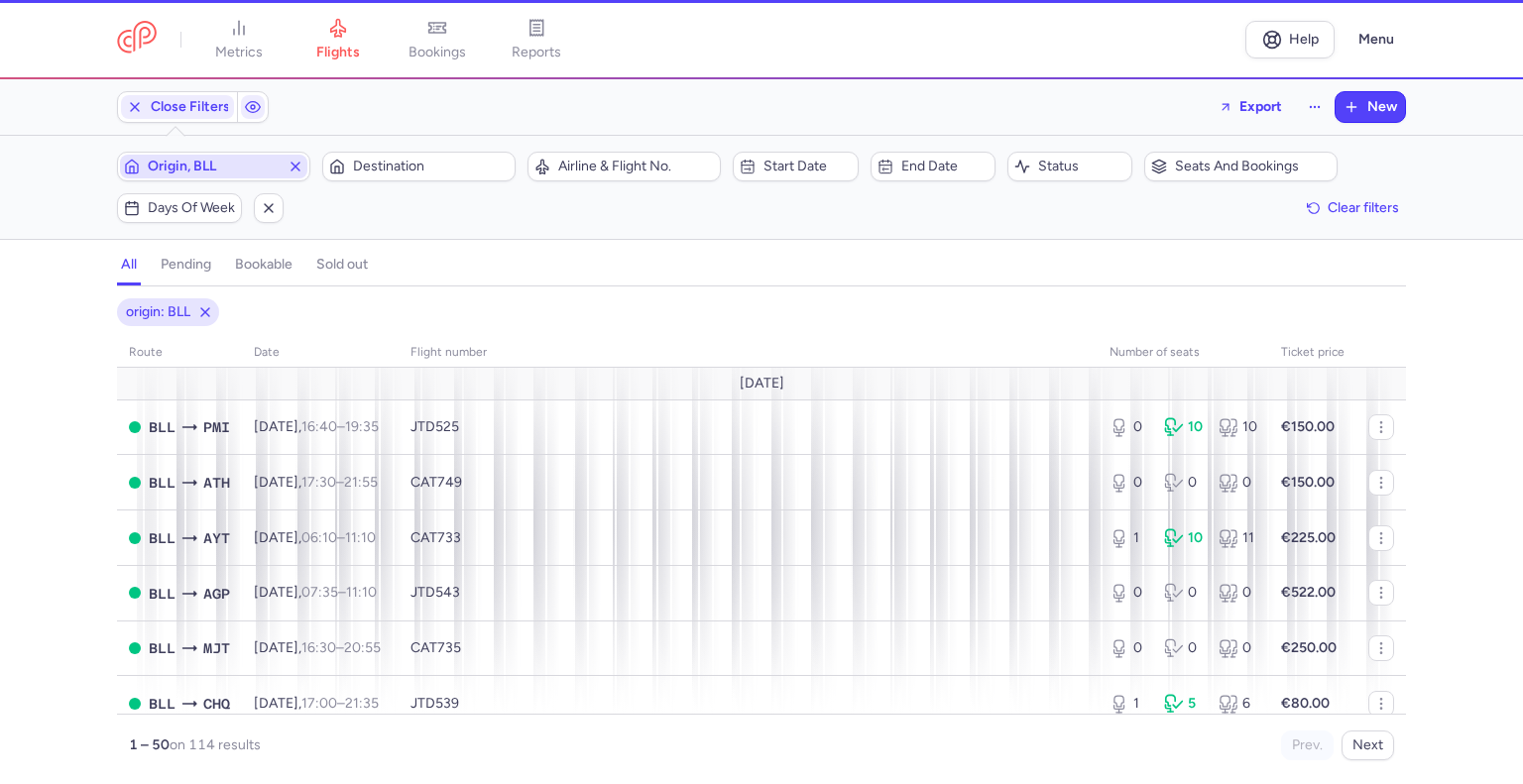 type 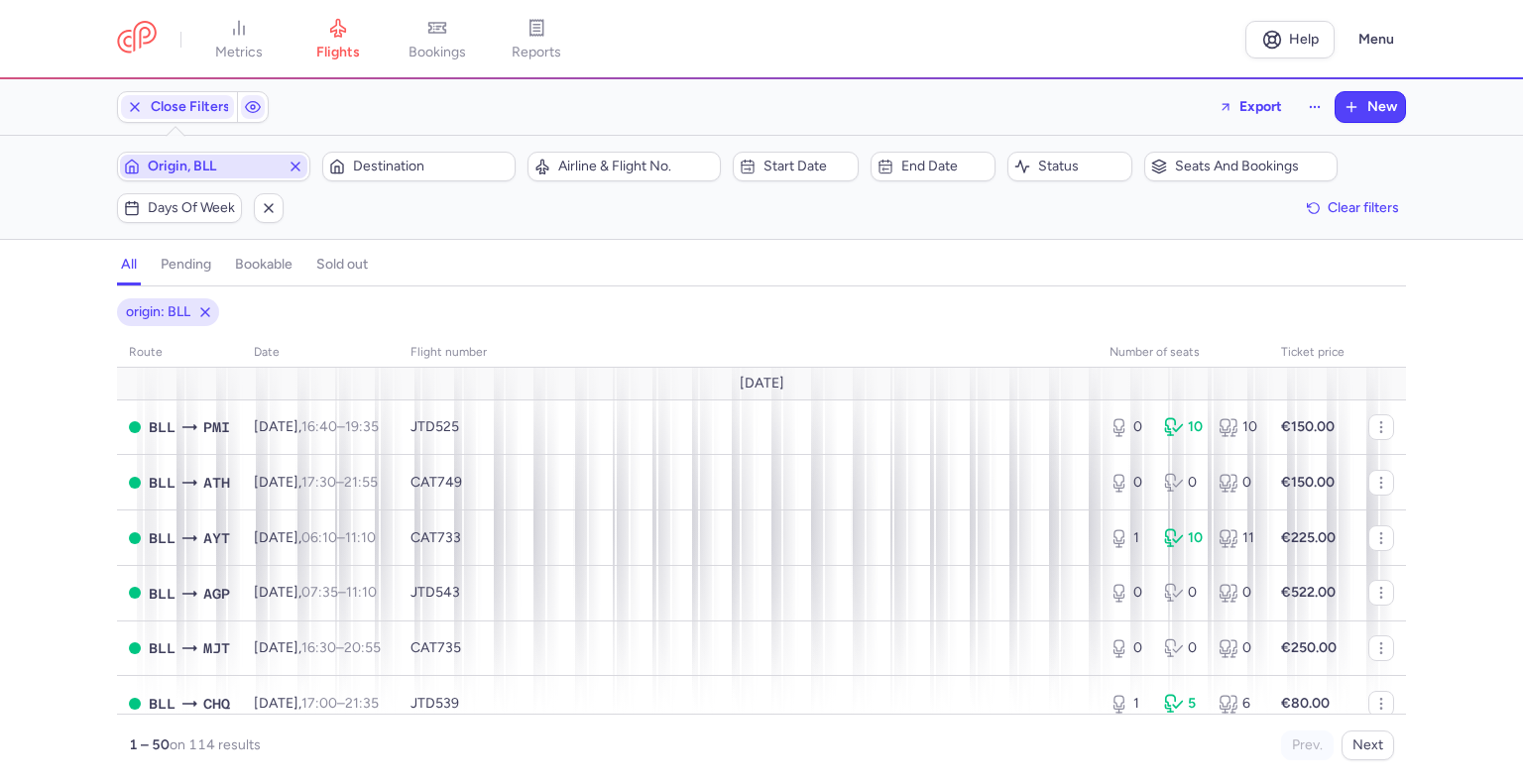click on "Destination" 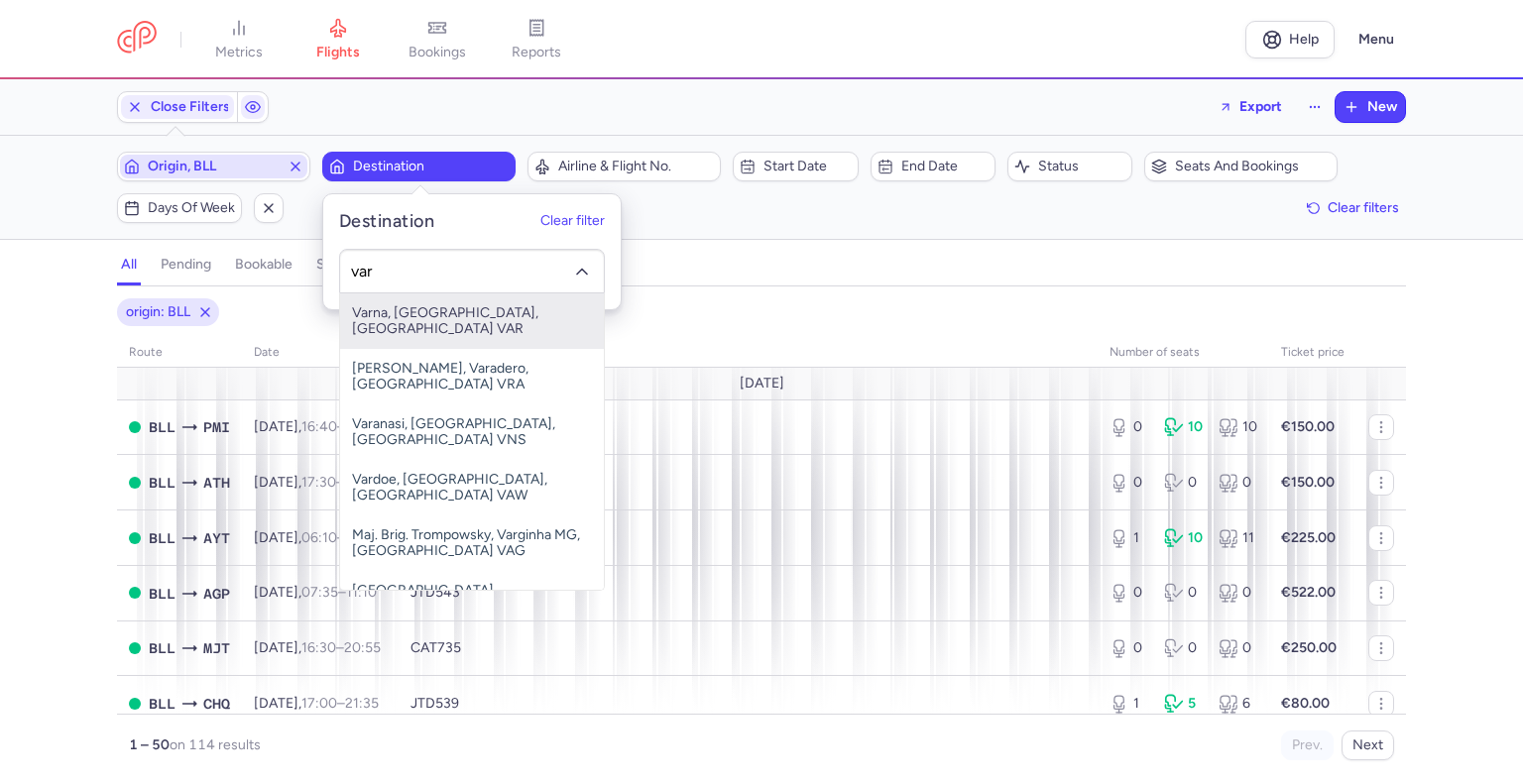 type on "var" 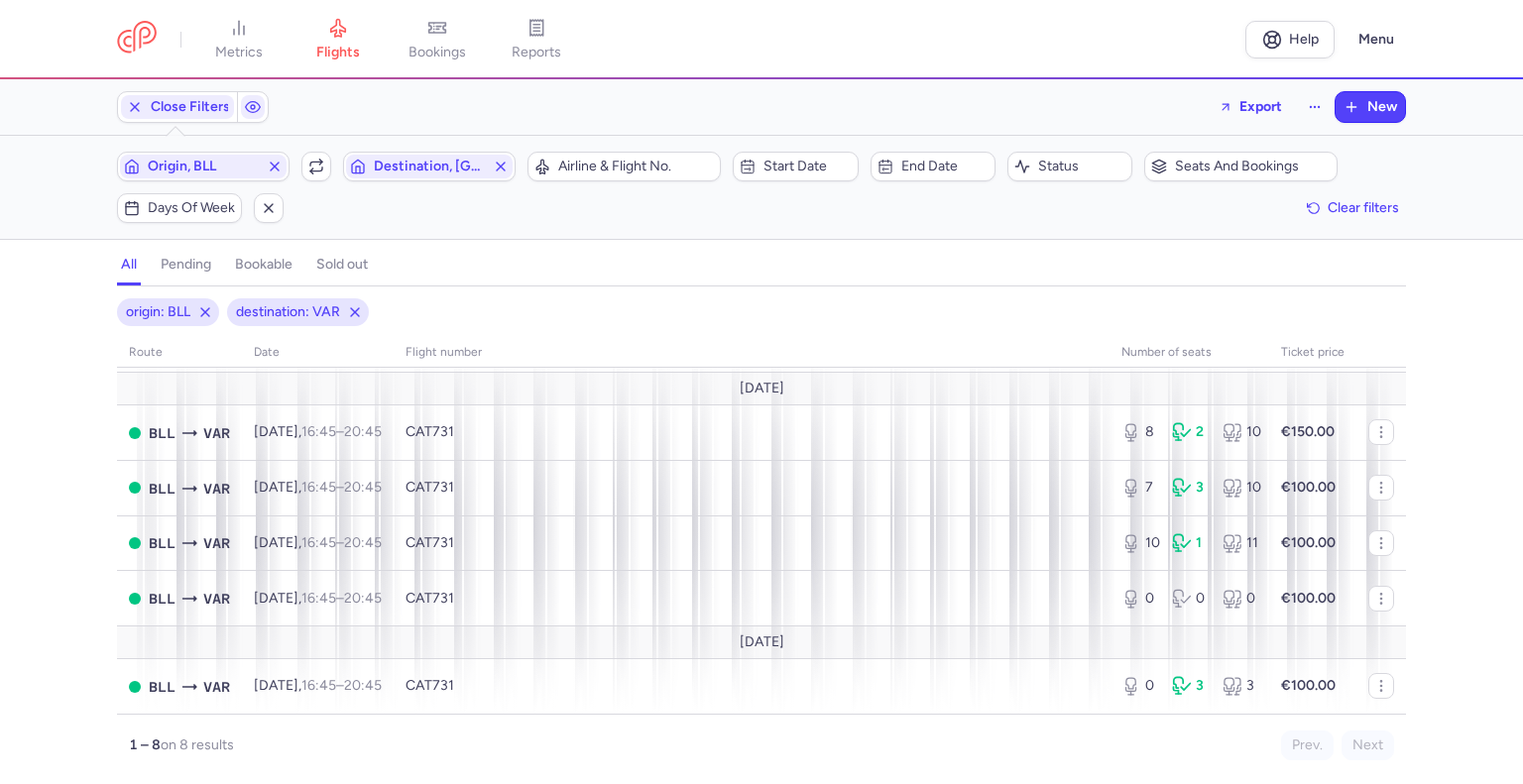 scroll, scrollTop: 200, scrollLeft: 0, axis: vertical 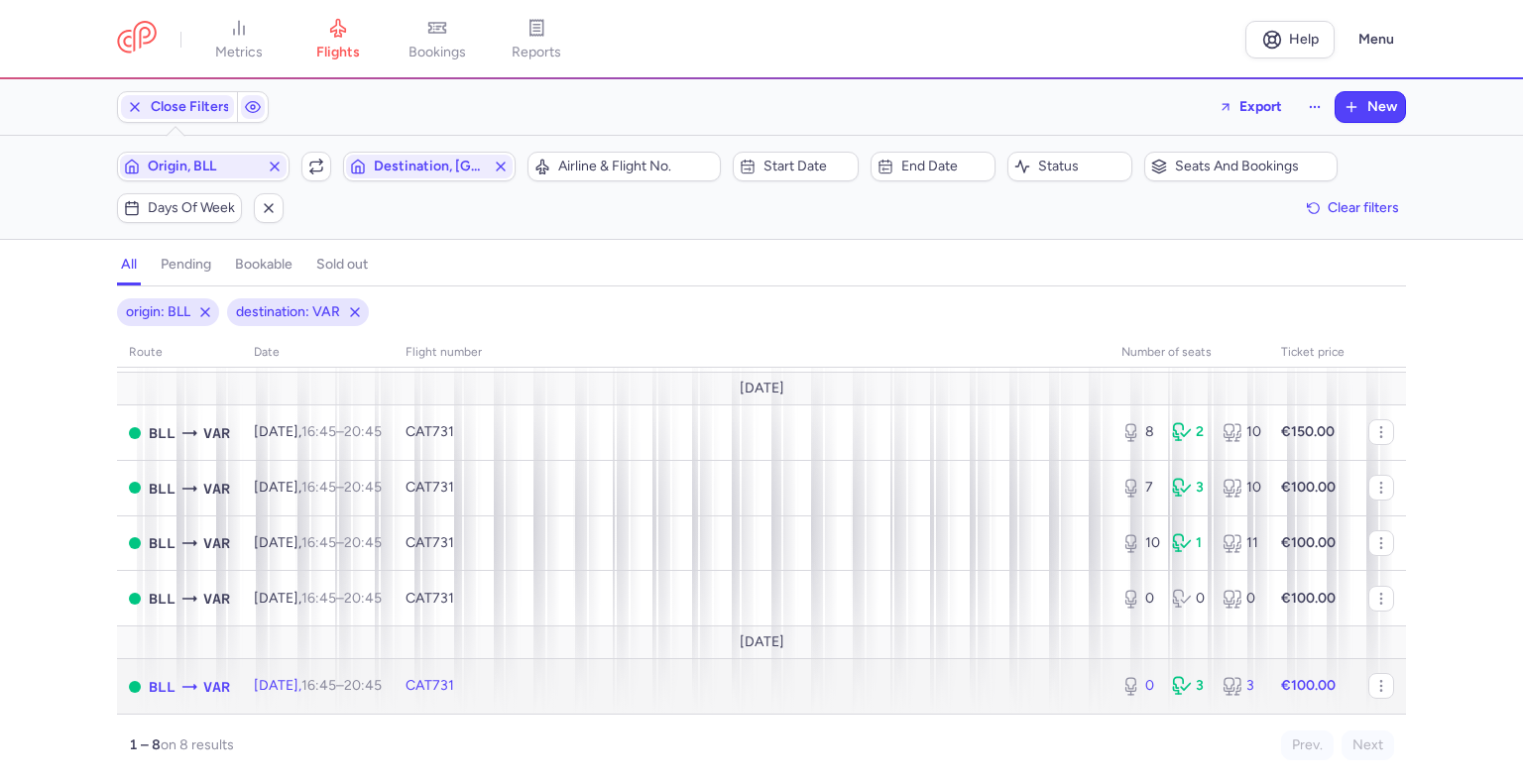 click on "CAT731" at bounding box center (752, 686) 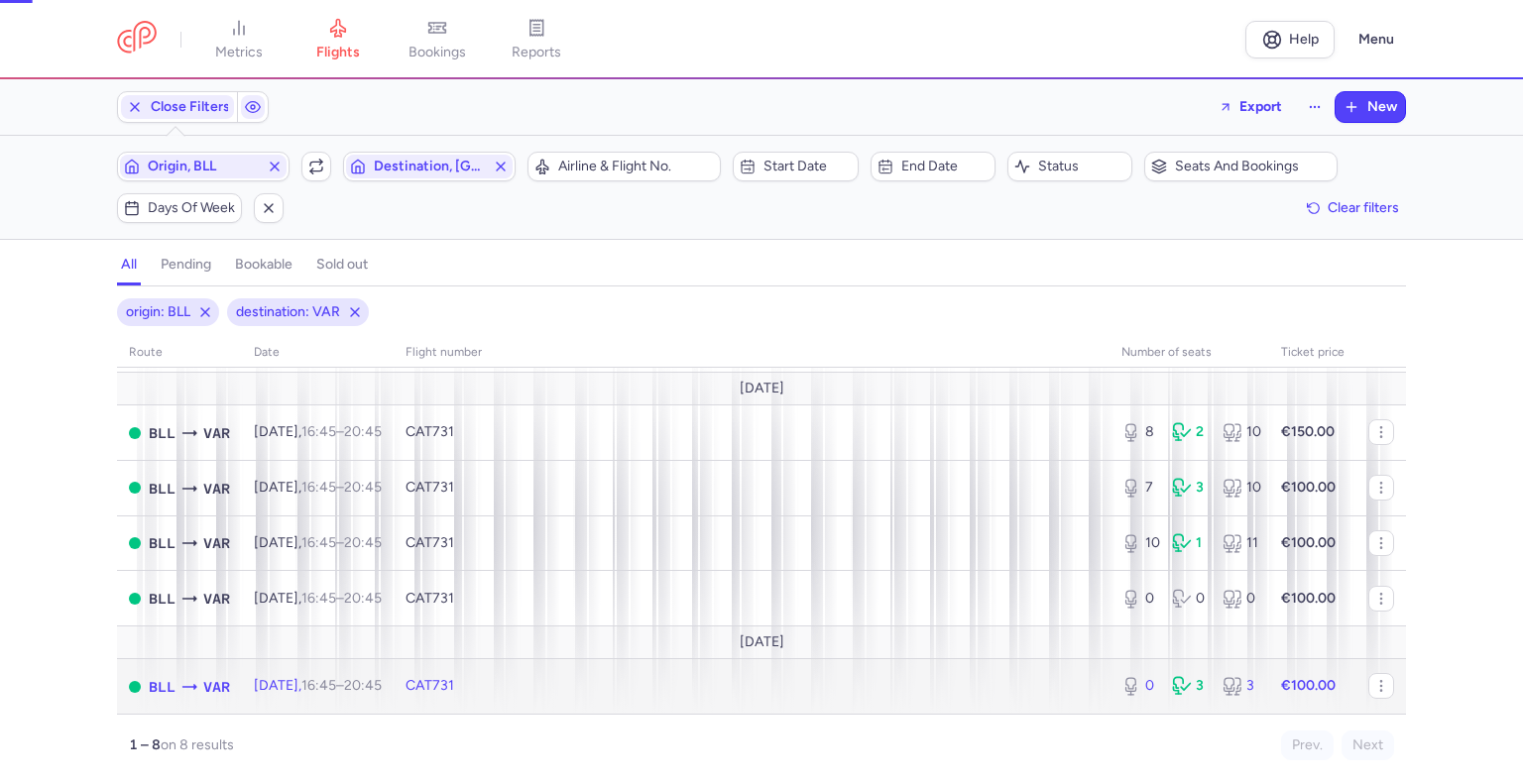 select on "days" 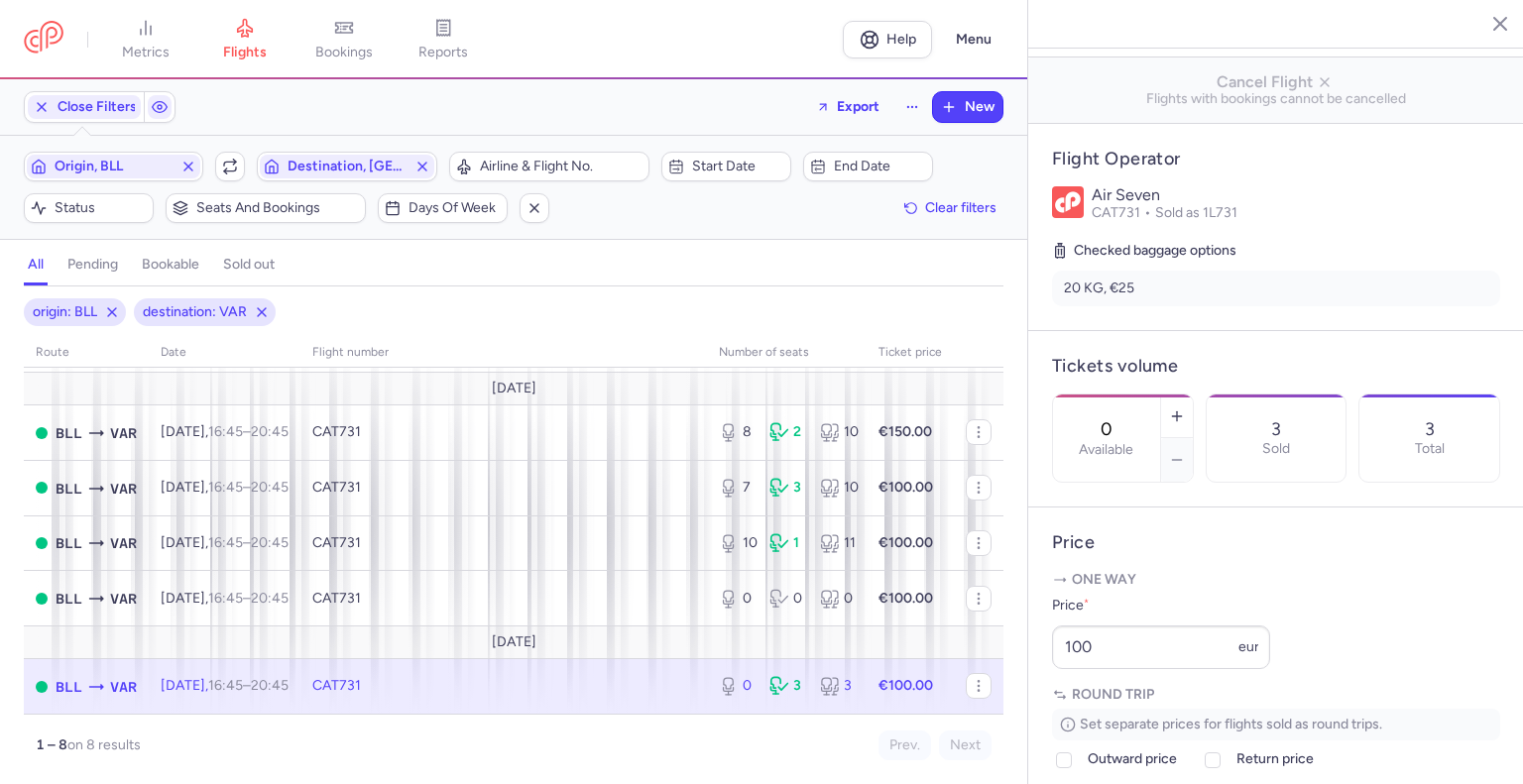 scroll, scrollTop: 396, scrollLeft: 0, axis: vertical 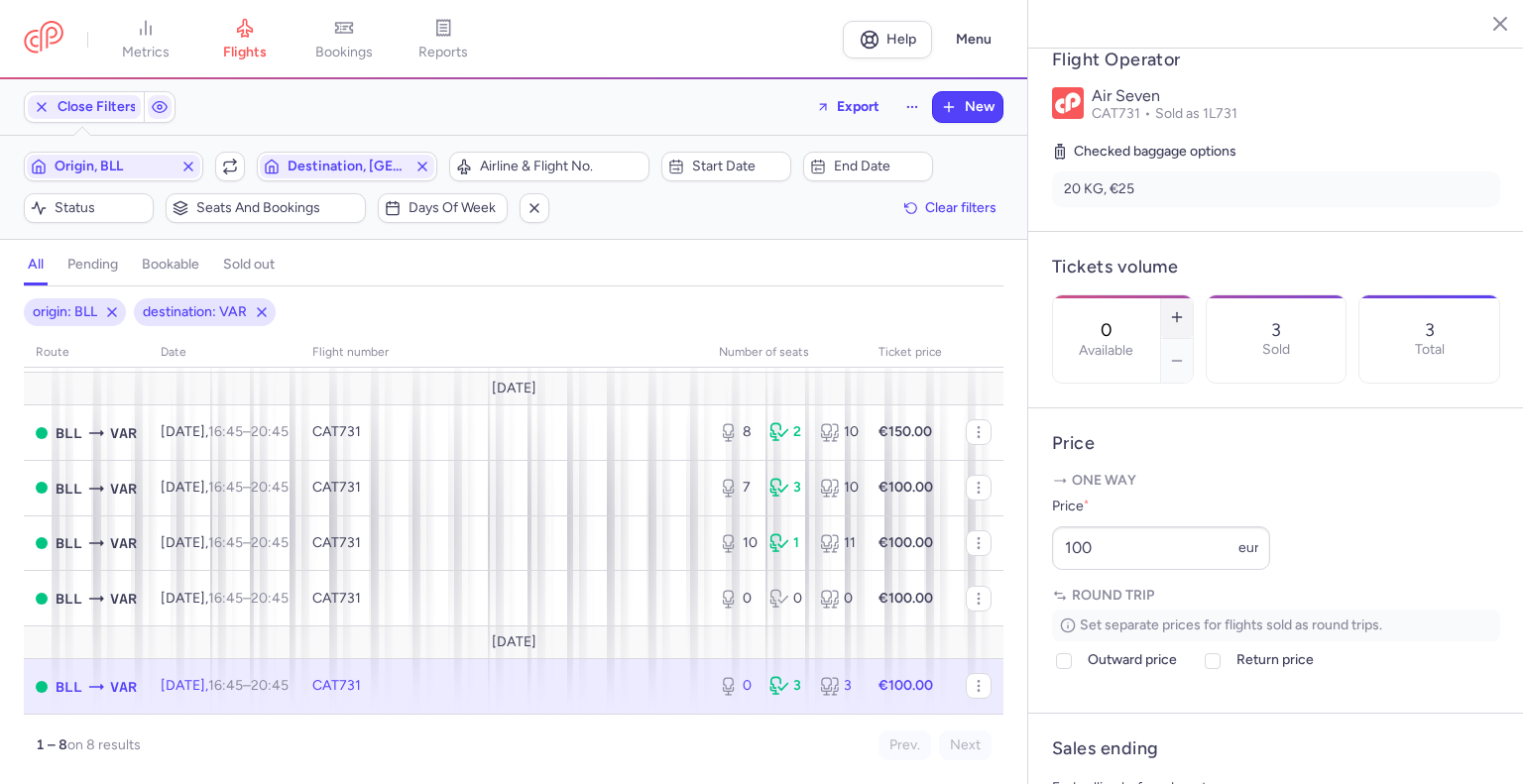 click 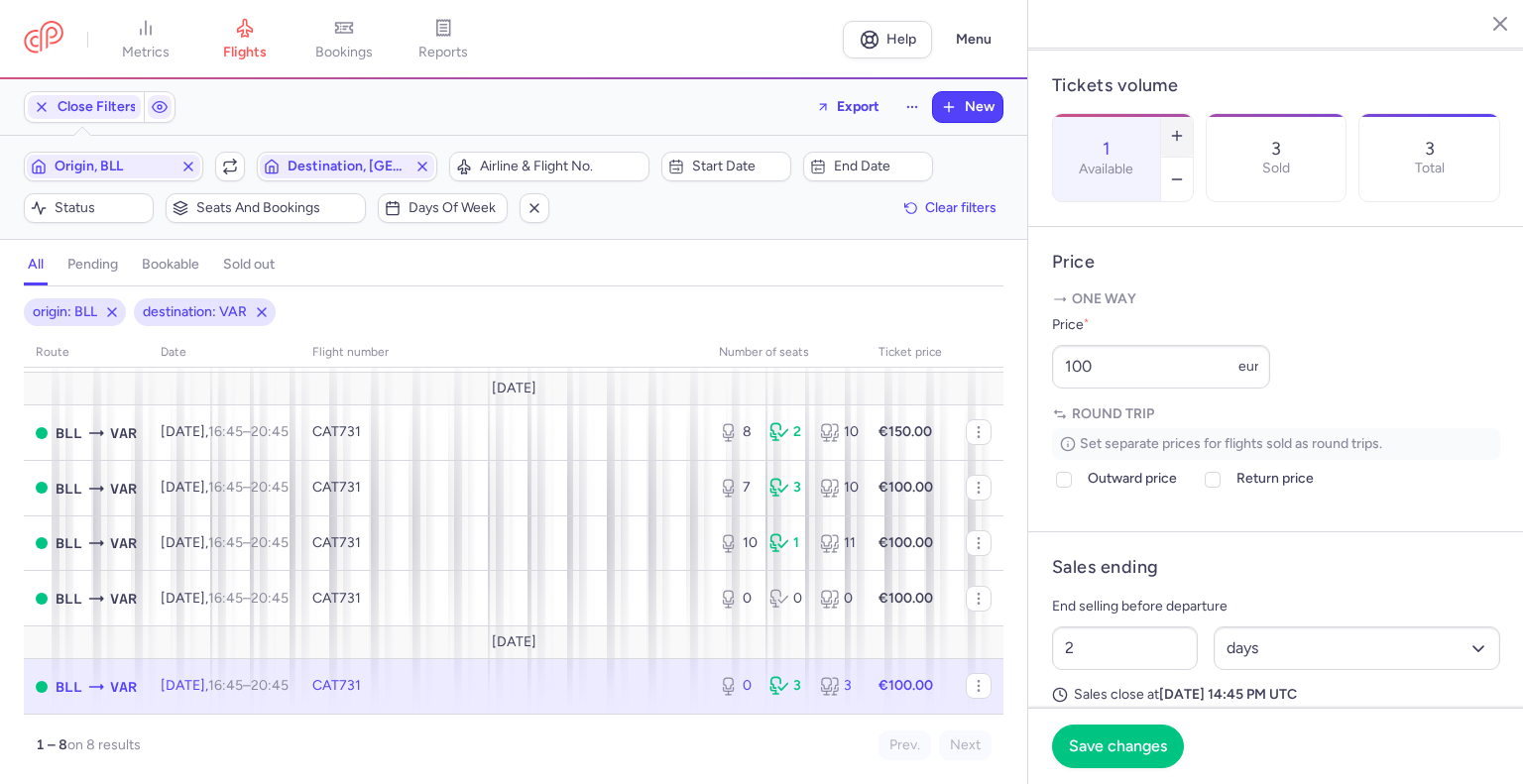 scroll, scrollTop: 793, scrollLeft: 0, axis: vertical 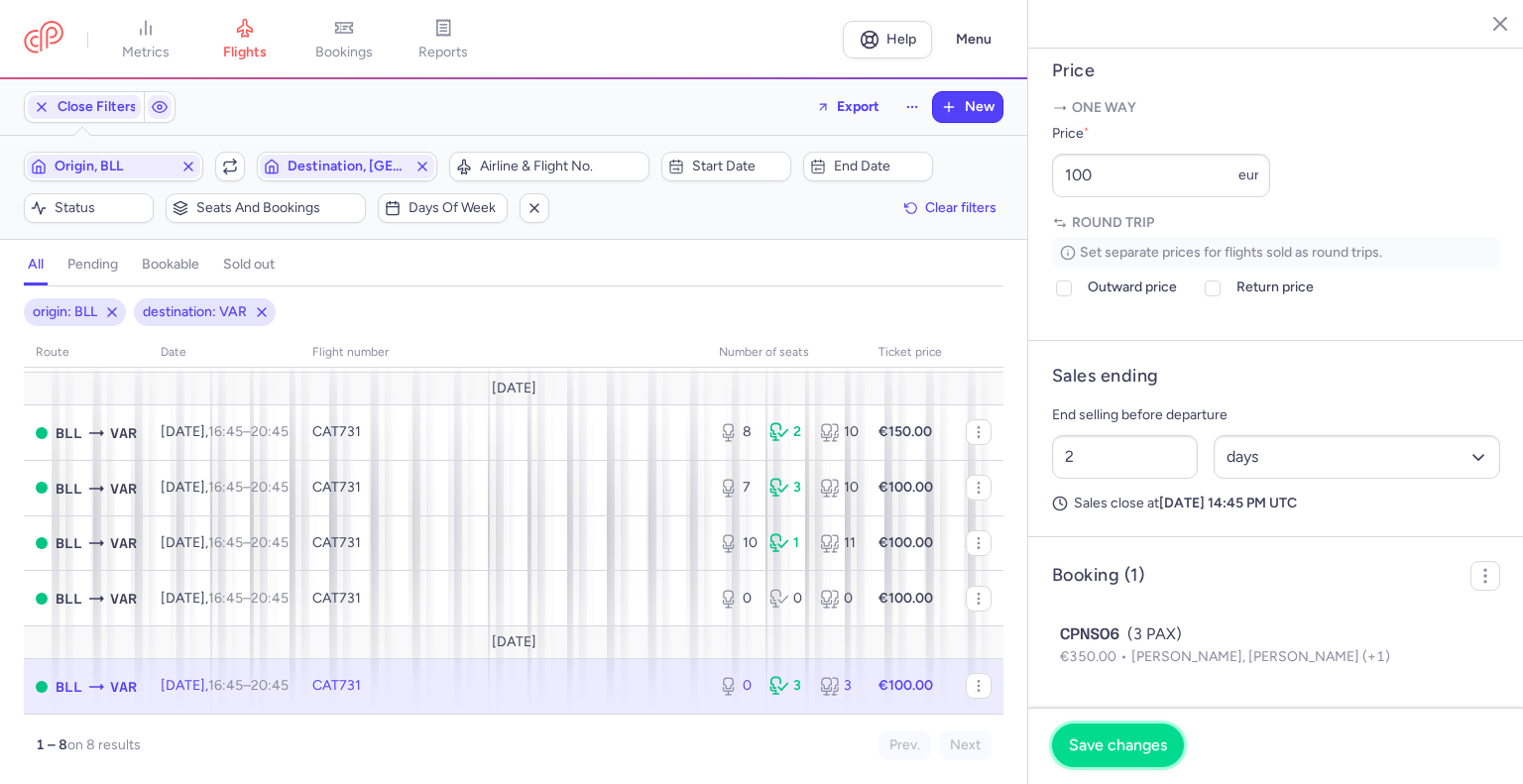 click on "Save changes" at bounding box center (1117, 745) 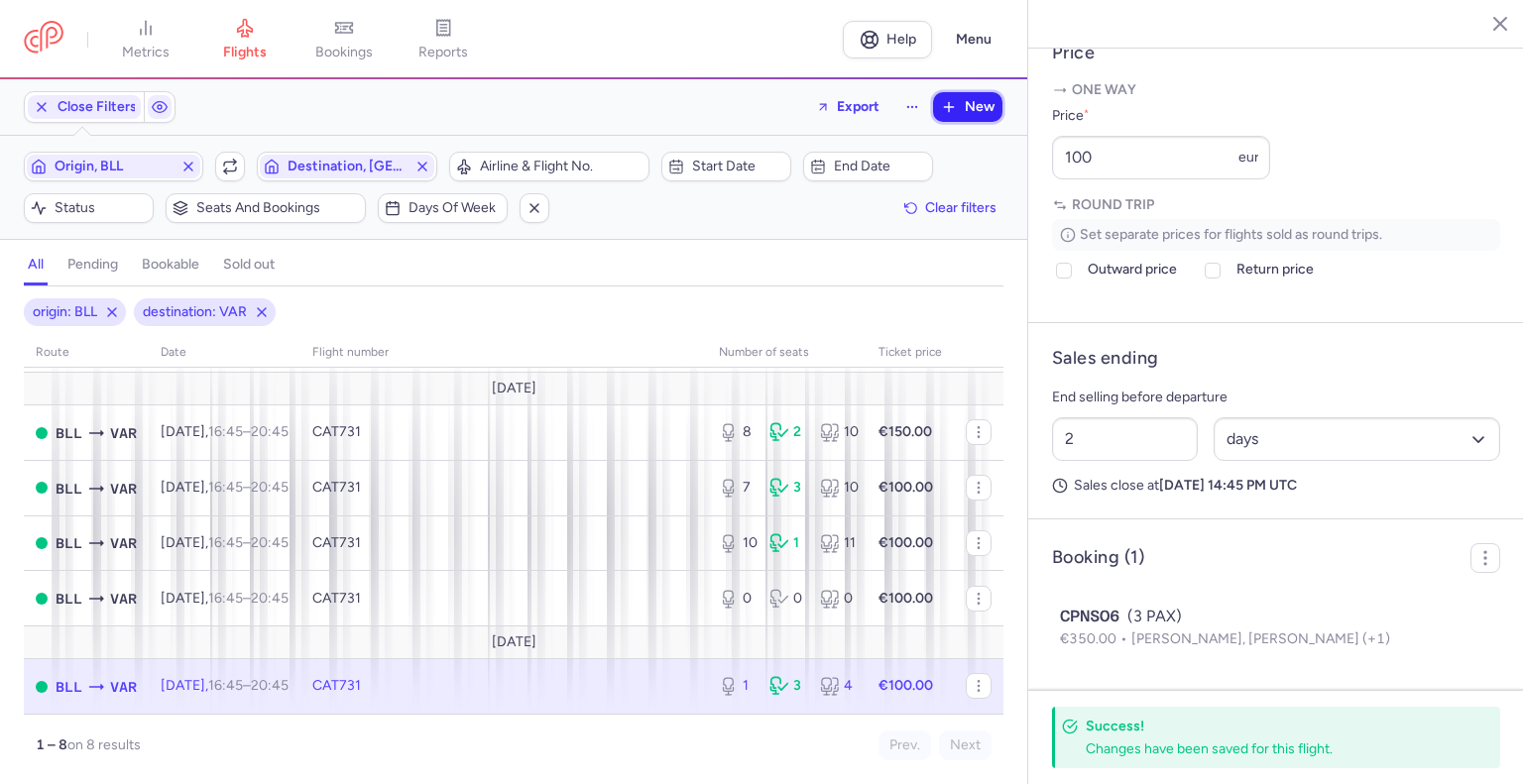 click on "New" at bounding box center [980, 107] 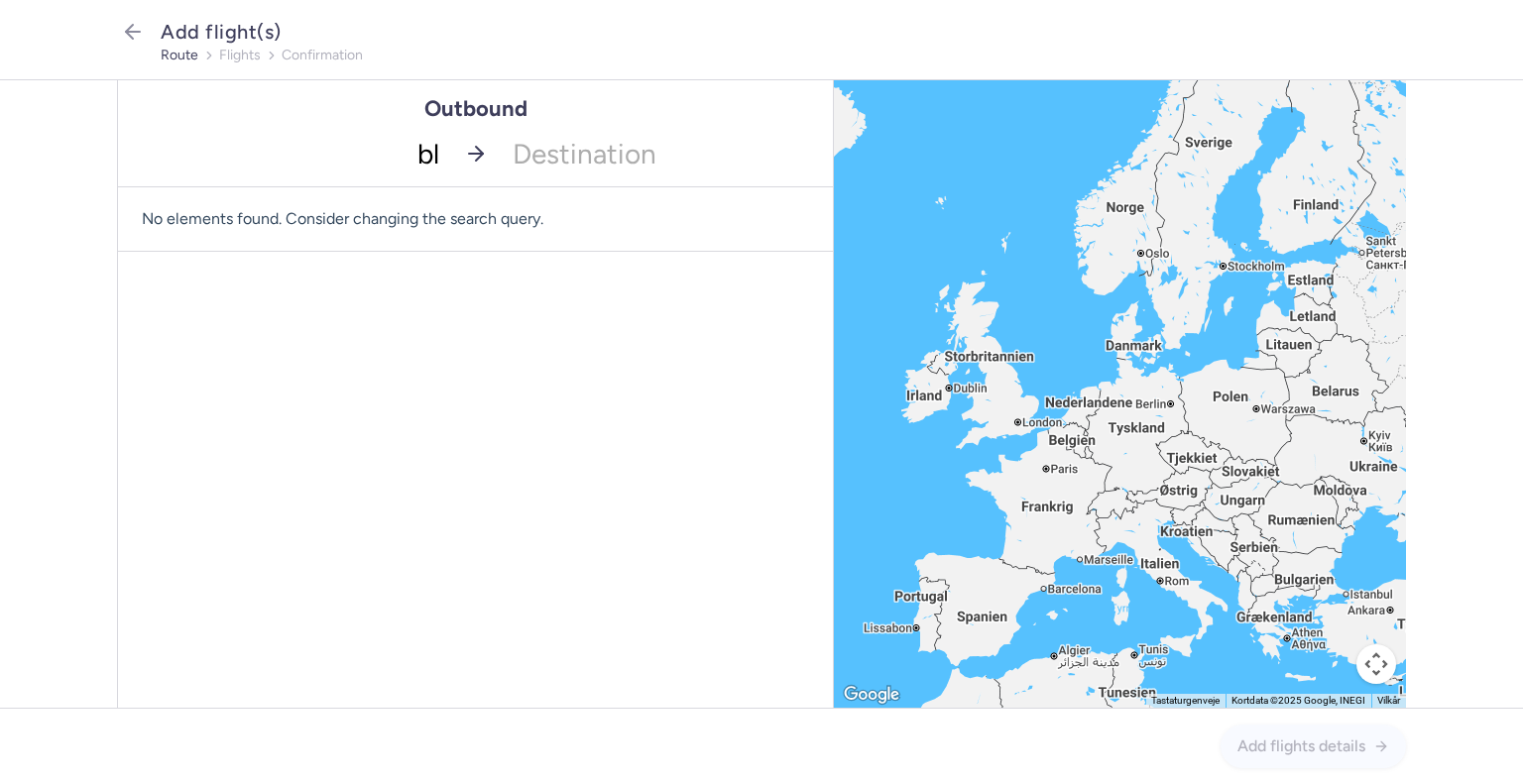 type on "bll" 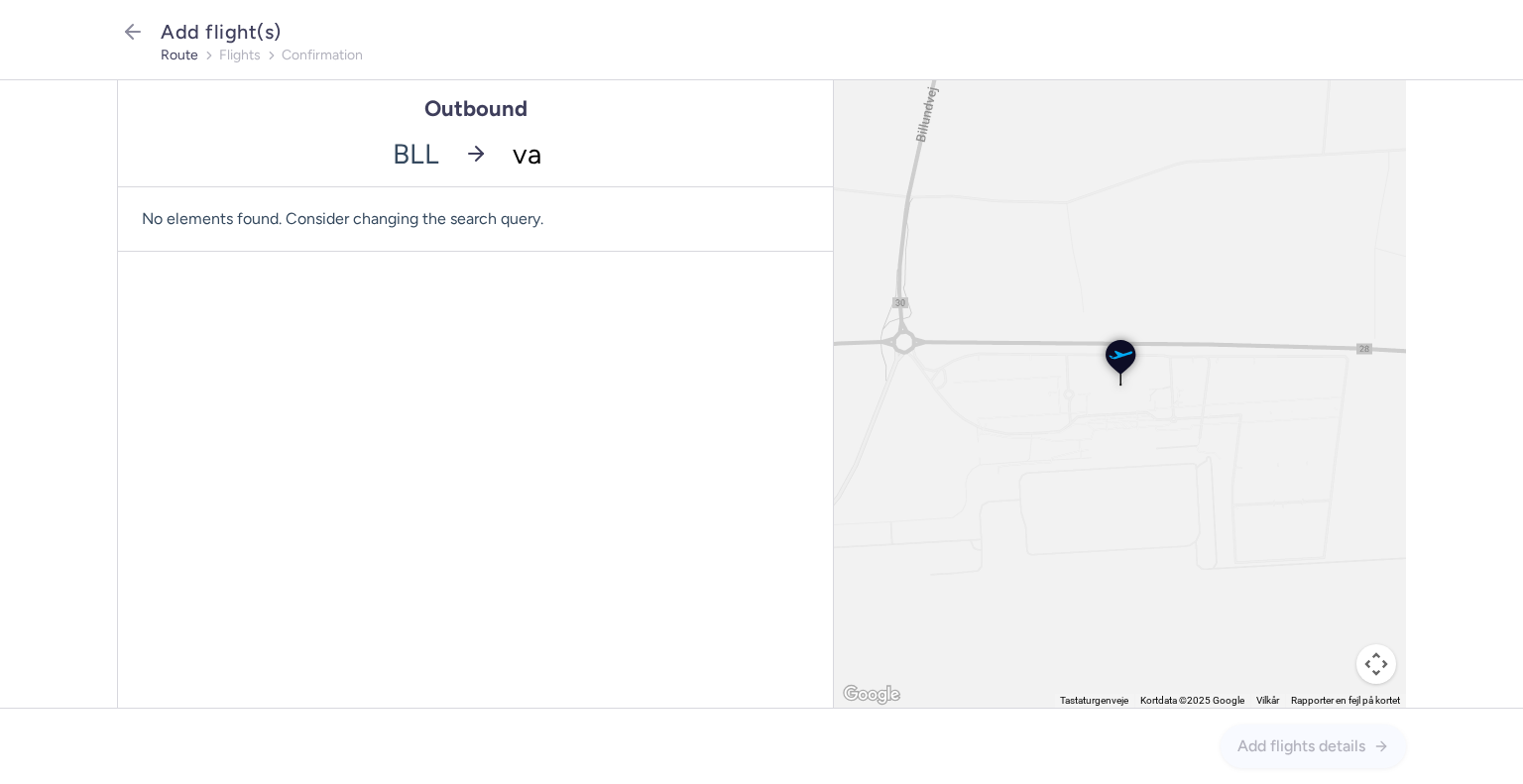 type on "var" 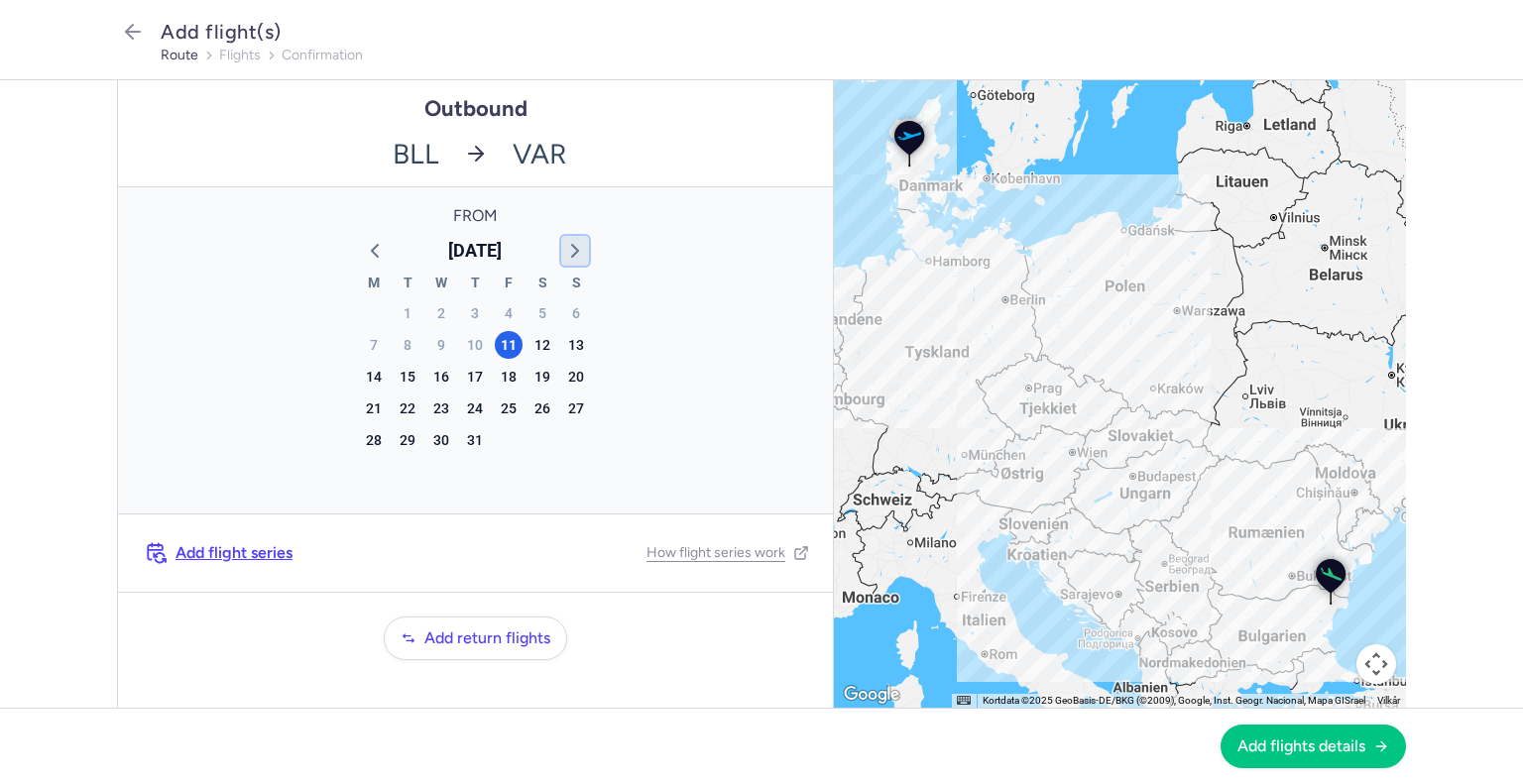 click 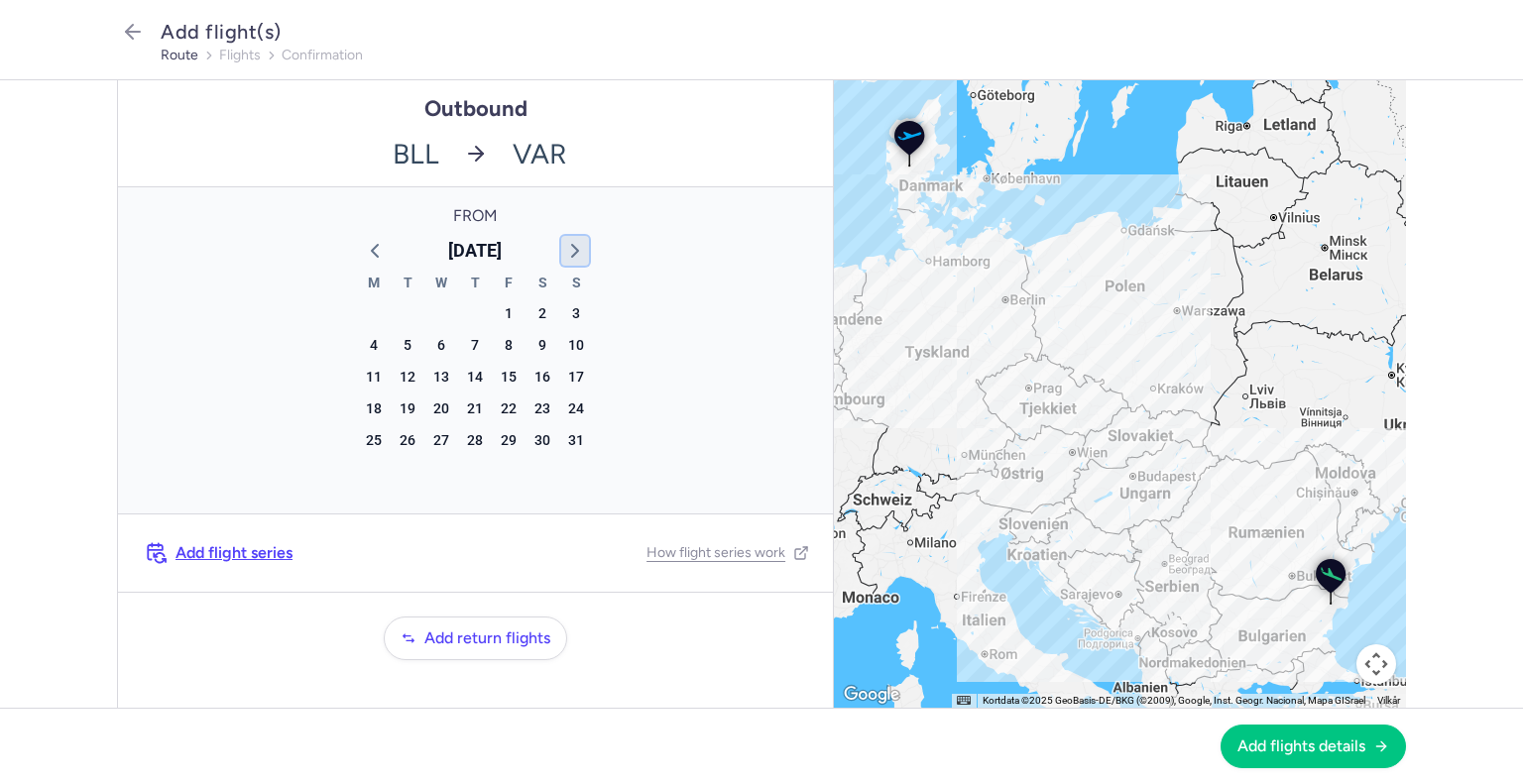 click 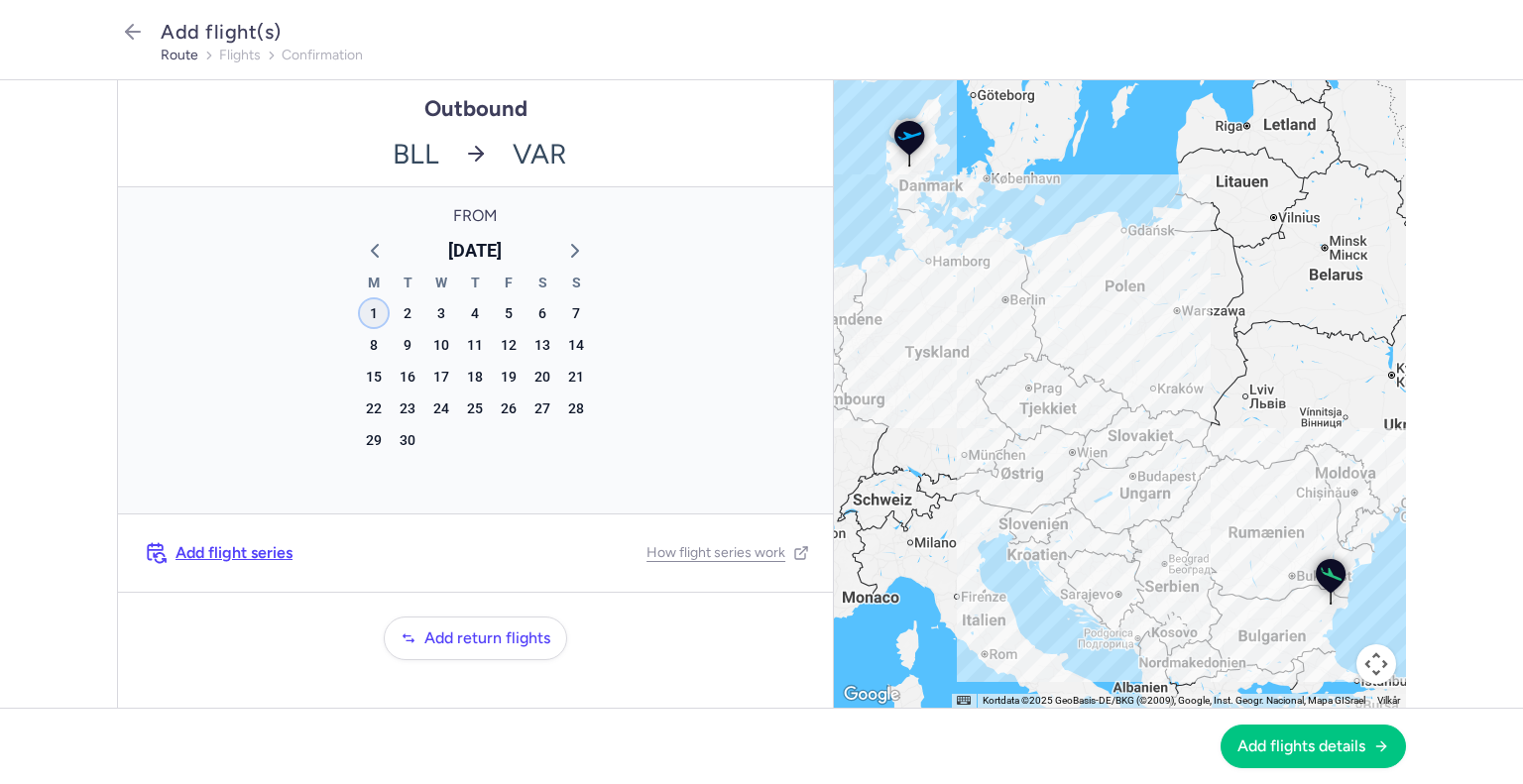 click on "1" 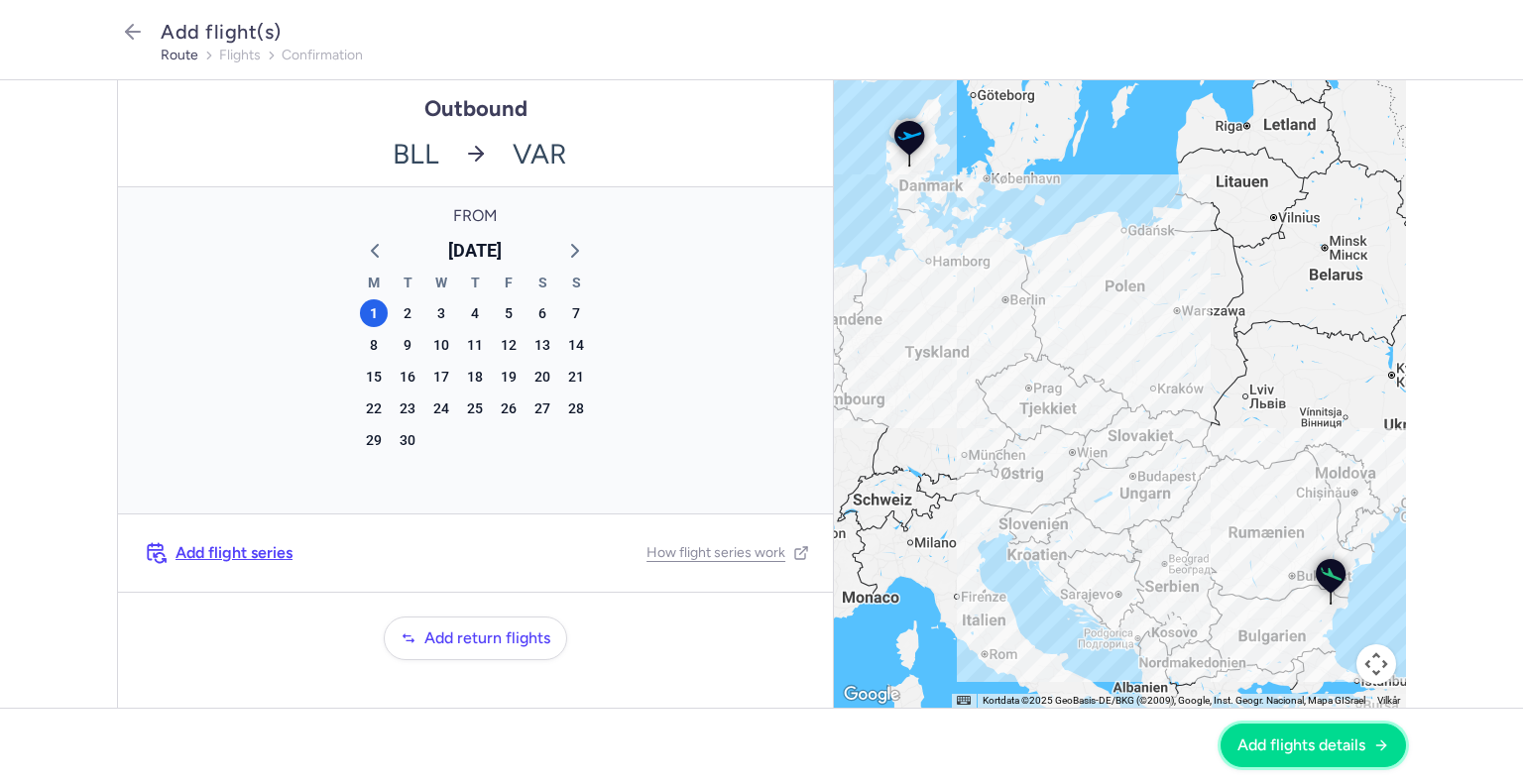 click on "Add flights details" at bounding box center (1301, 745) 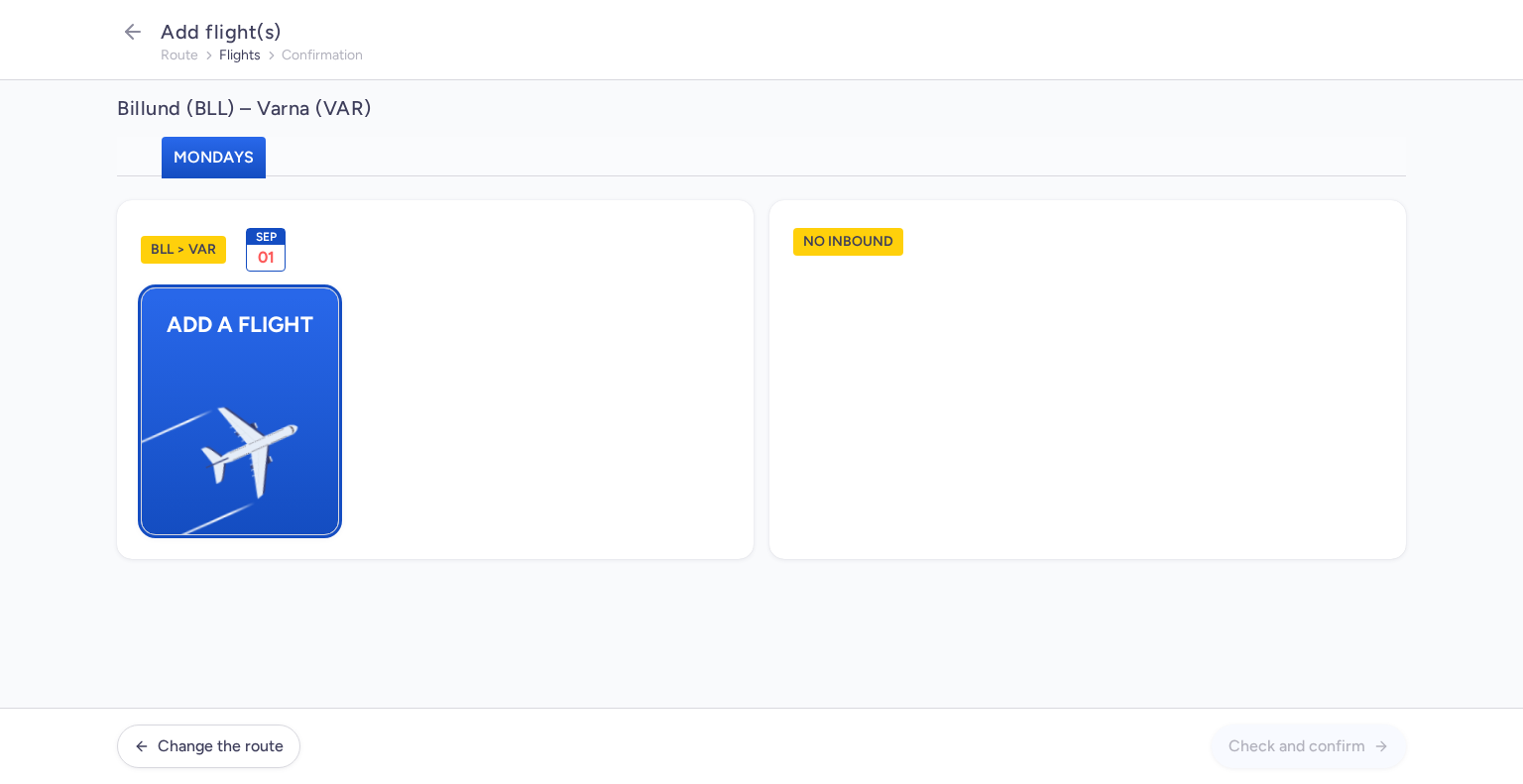 click at bounding box center (152, 444) 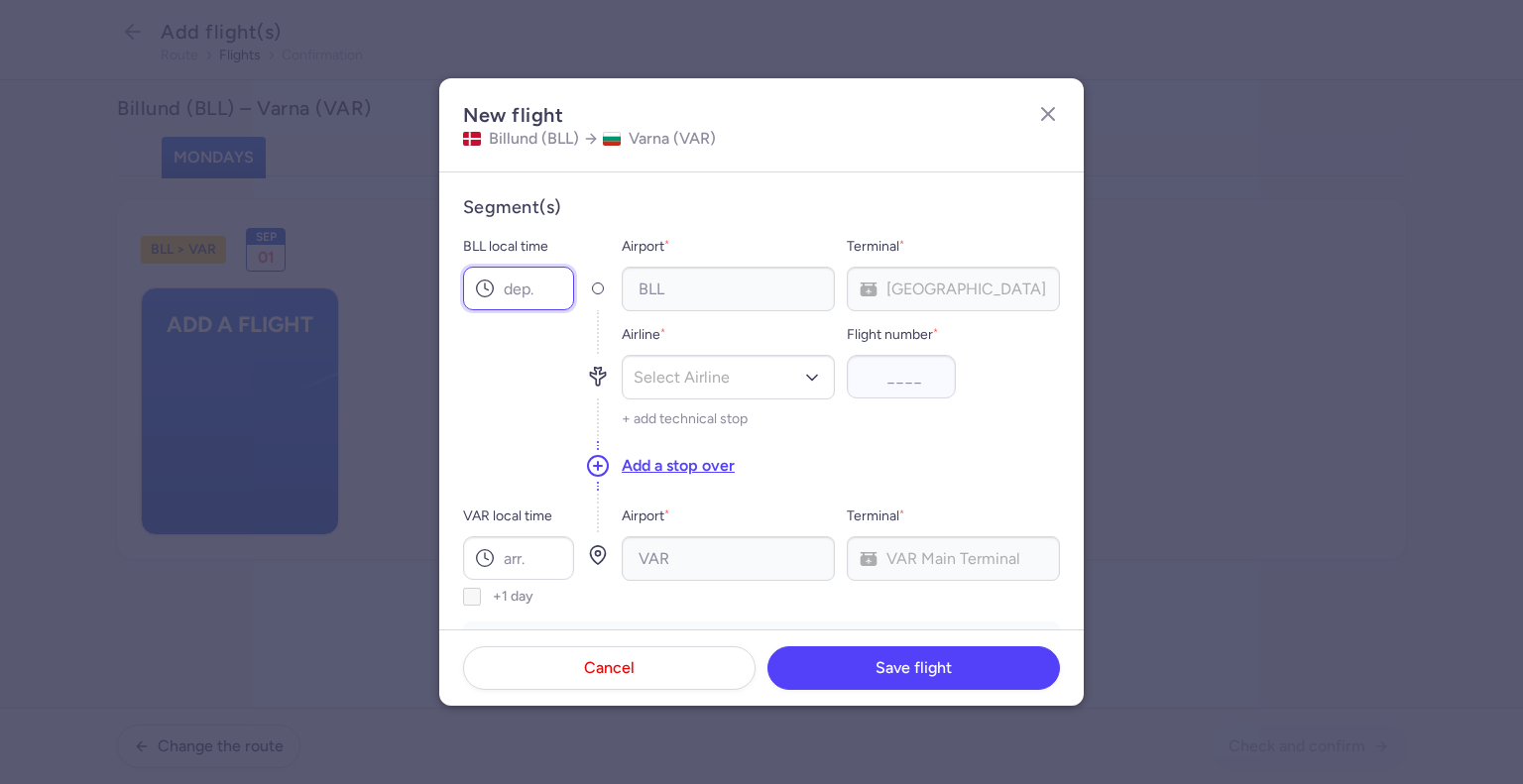 click on "BLL local time" at bounding box center [519, 288] 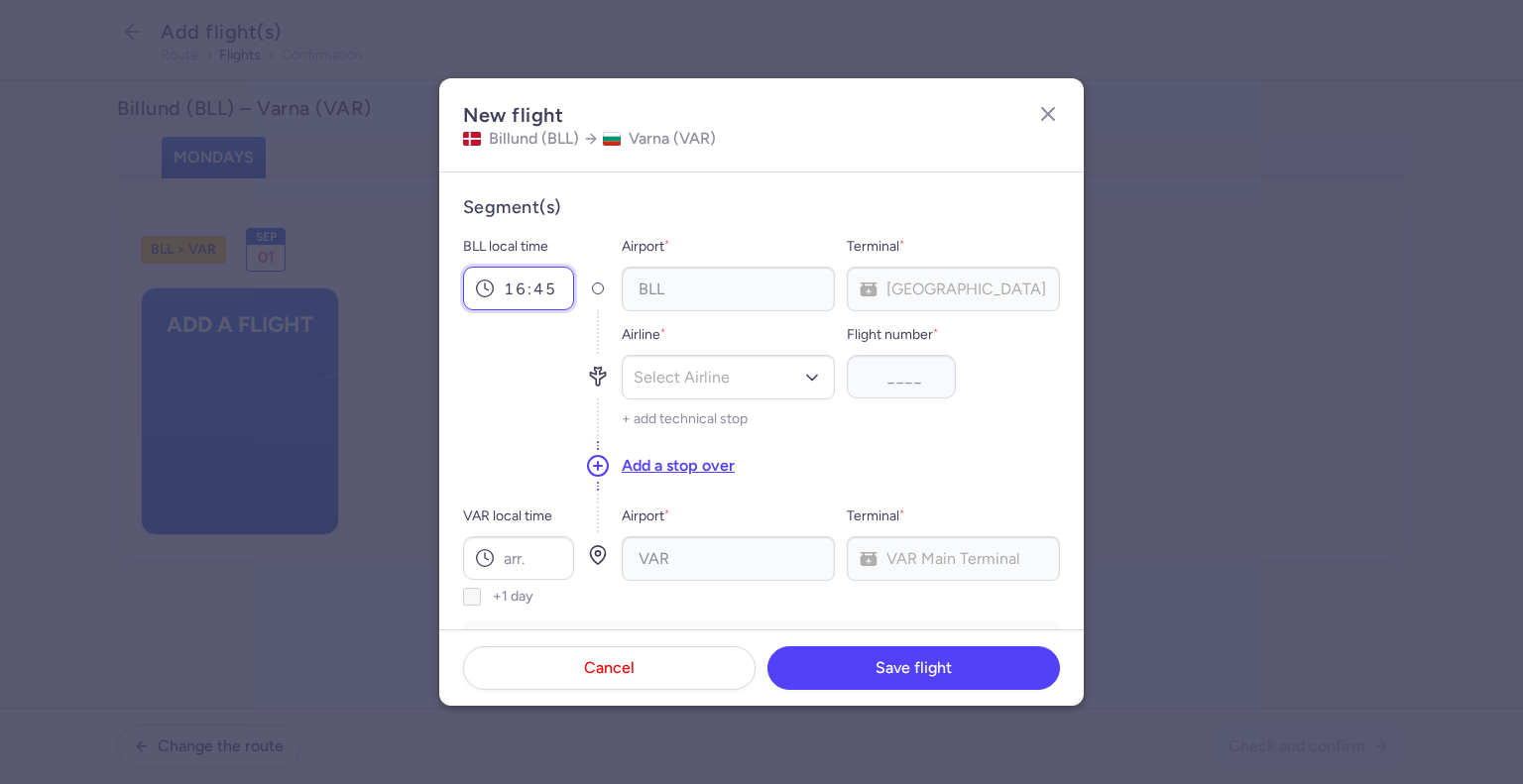 type on "16:45" 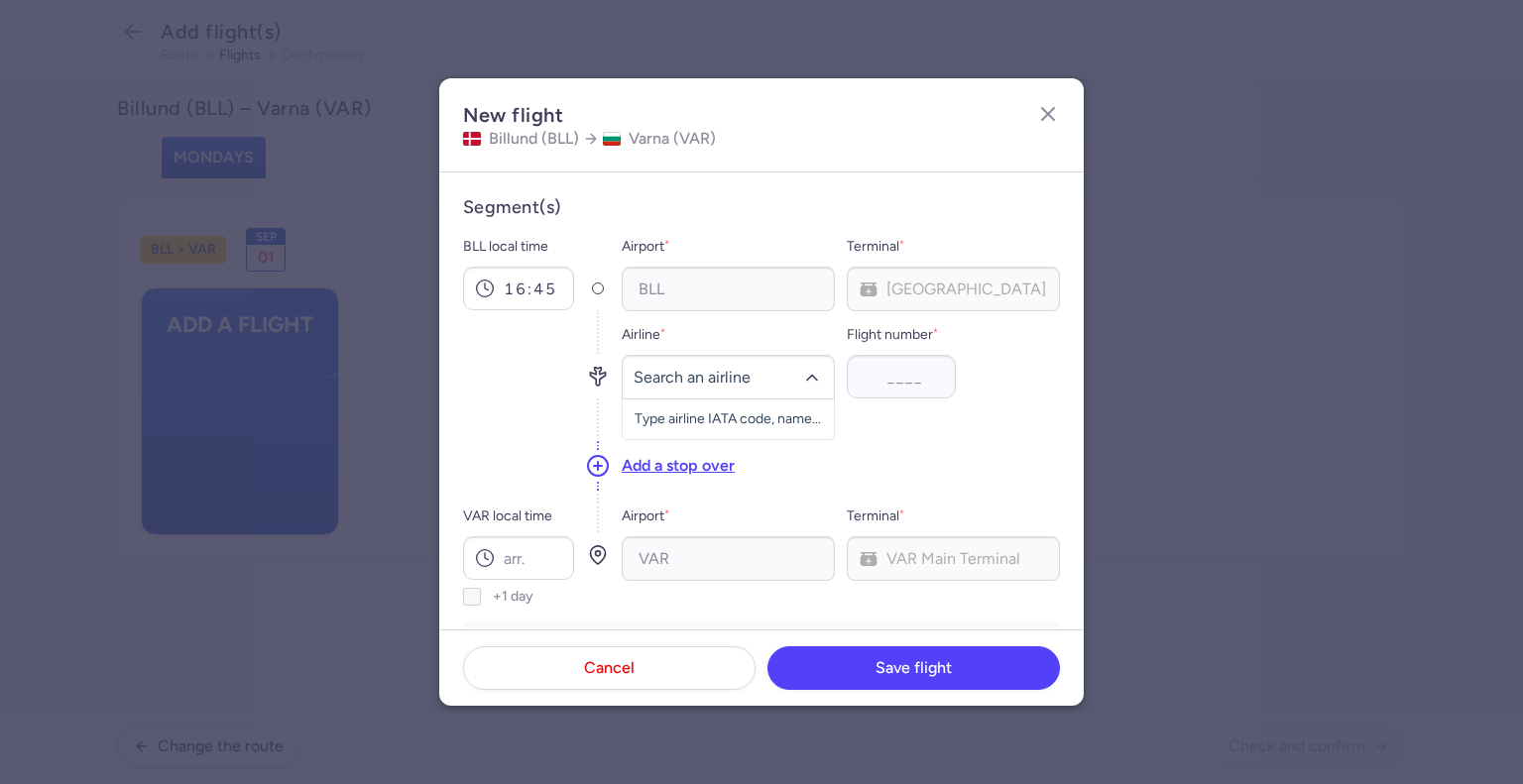 type 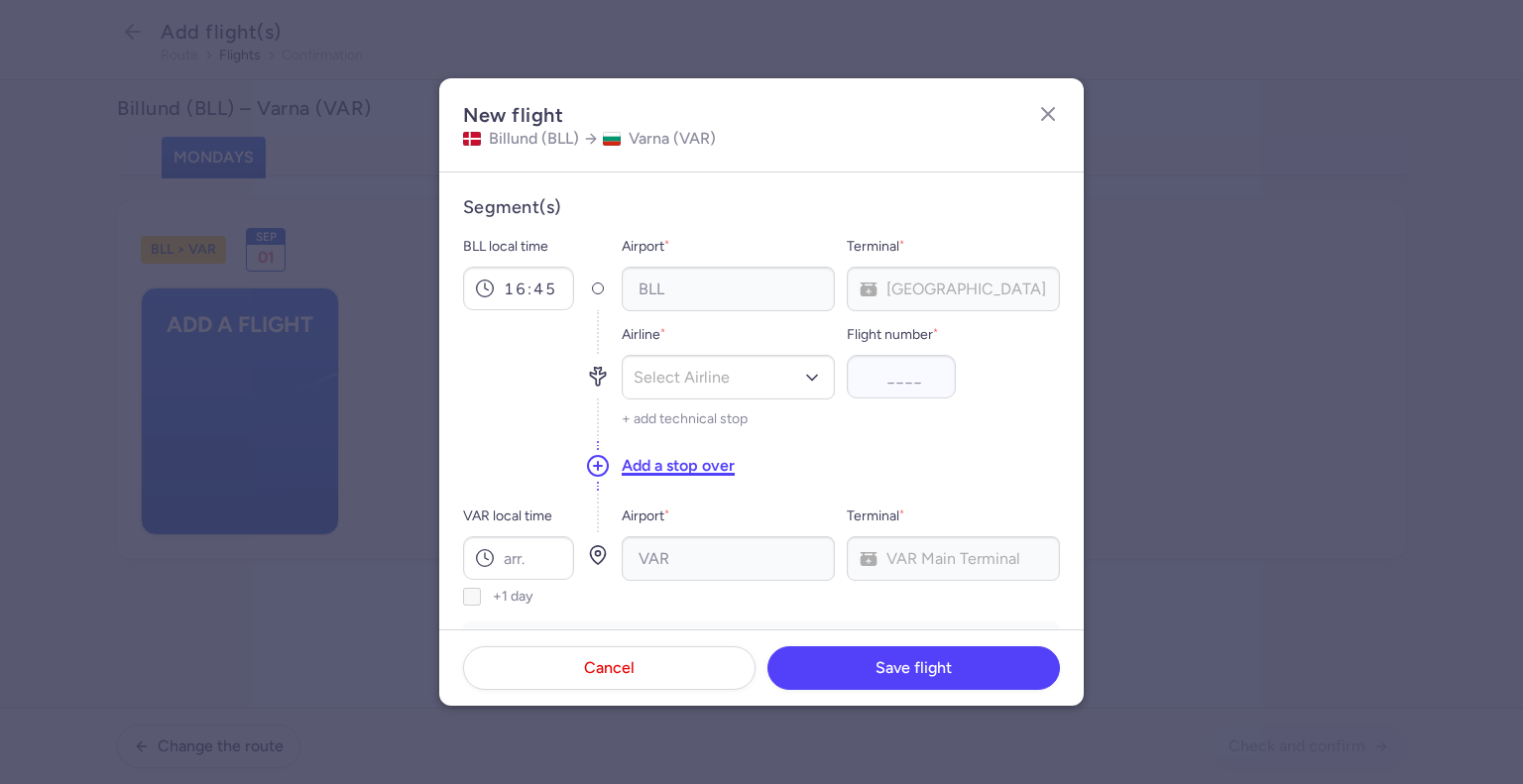 type 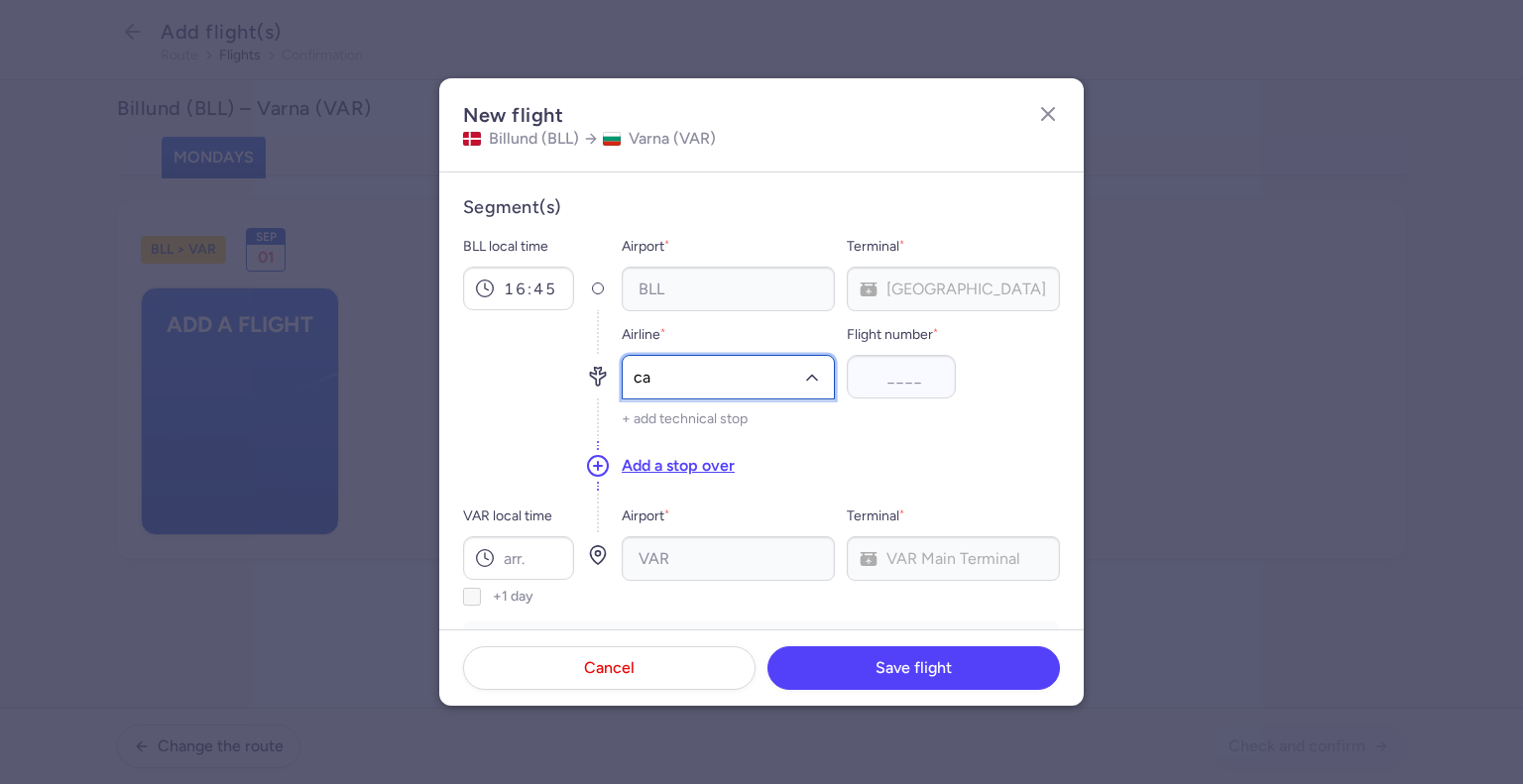 type on "cat" 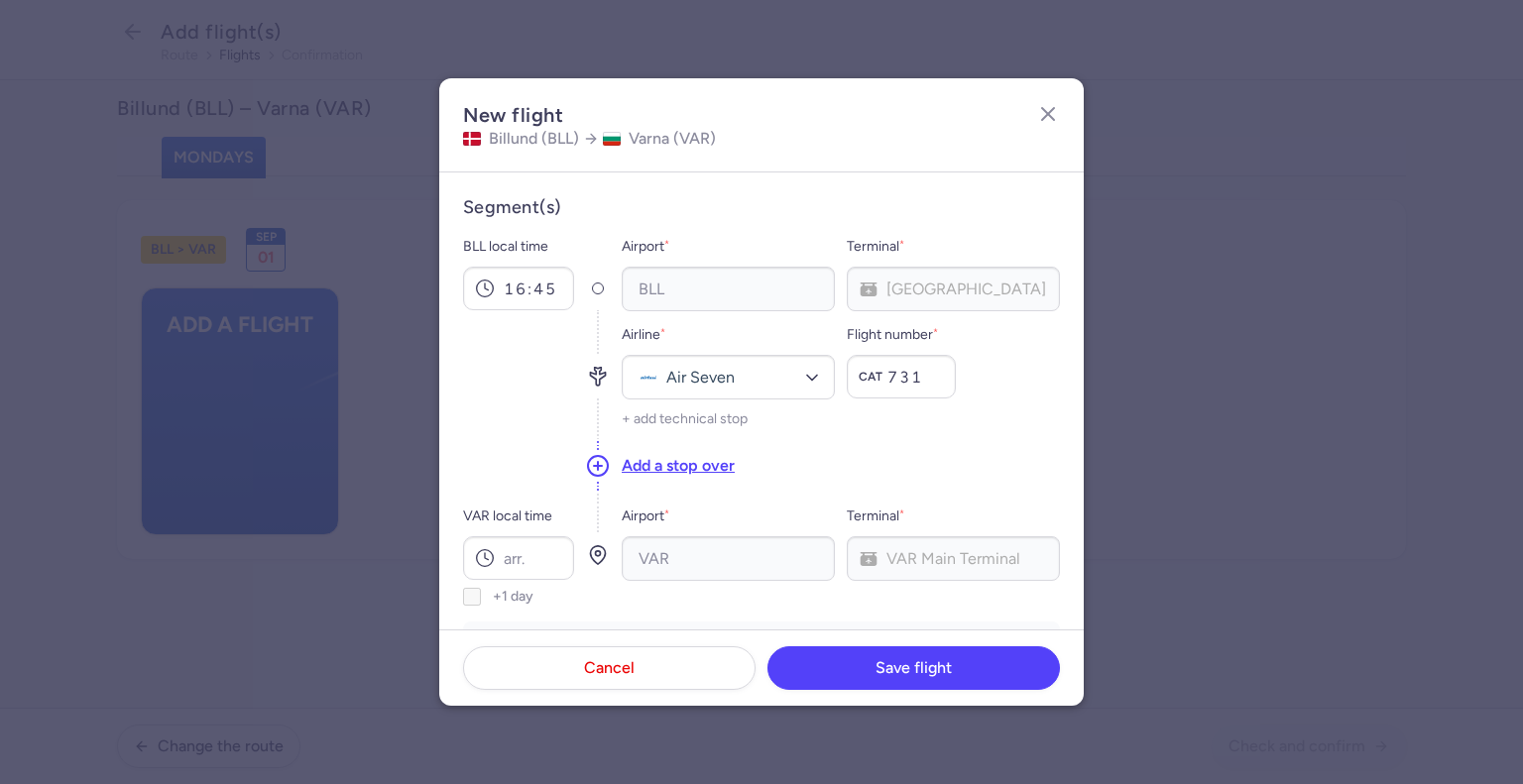 type on "731" 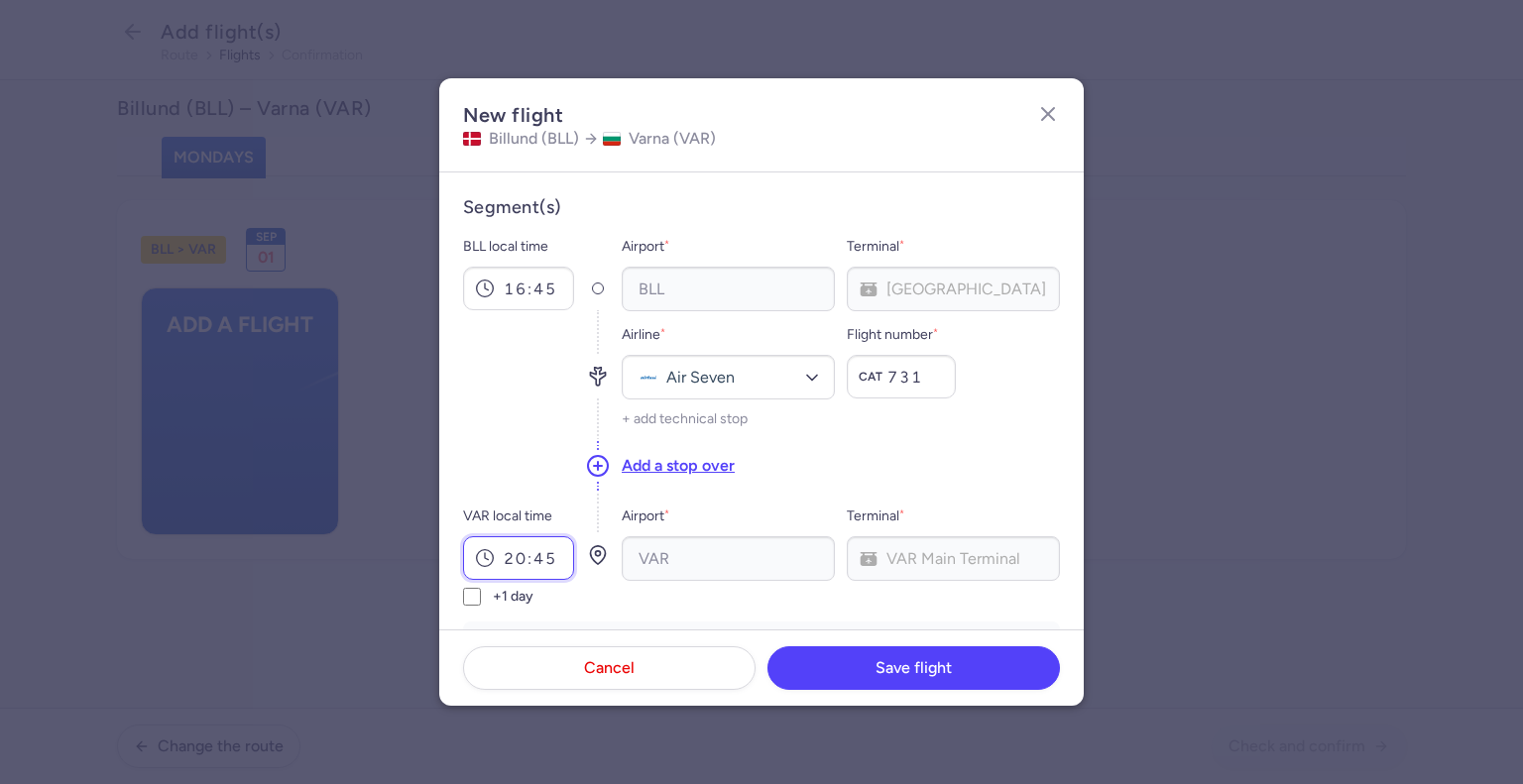 type on "20:45" 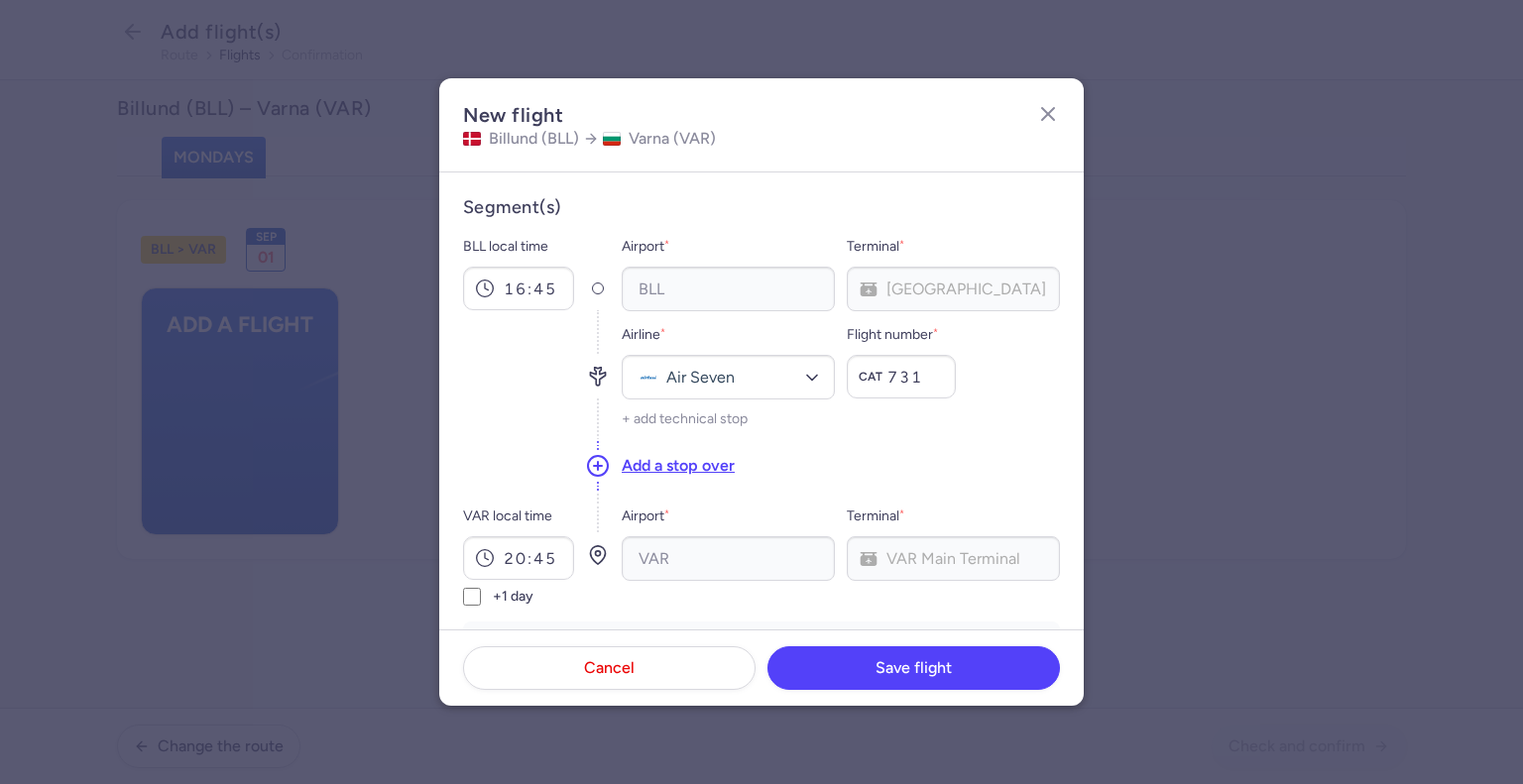scroll, scrollTop: 407, scrollLeft: 0, axis: vertical 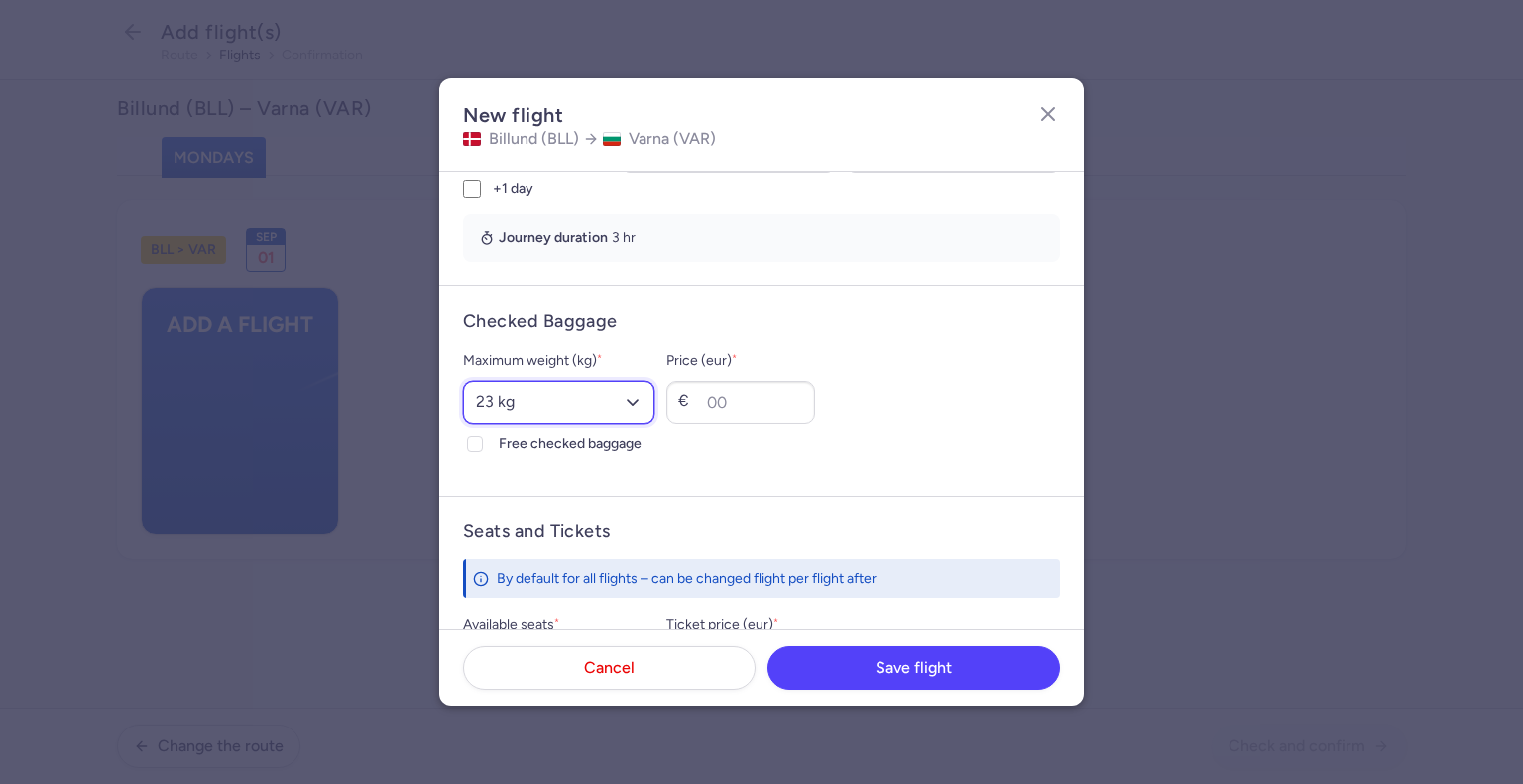 select on "15" 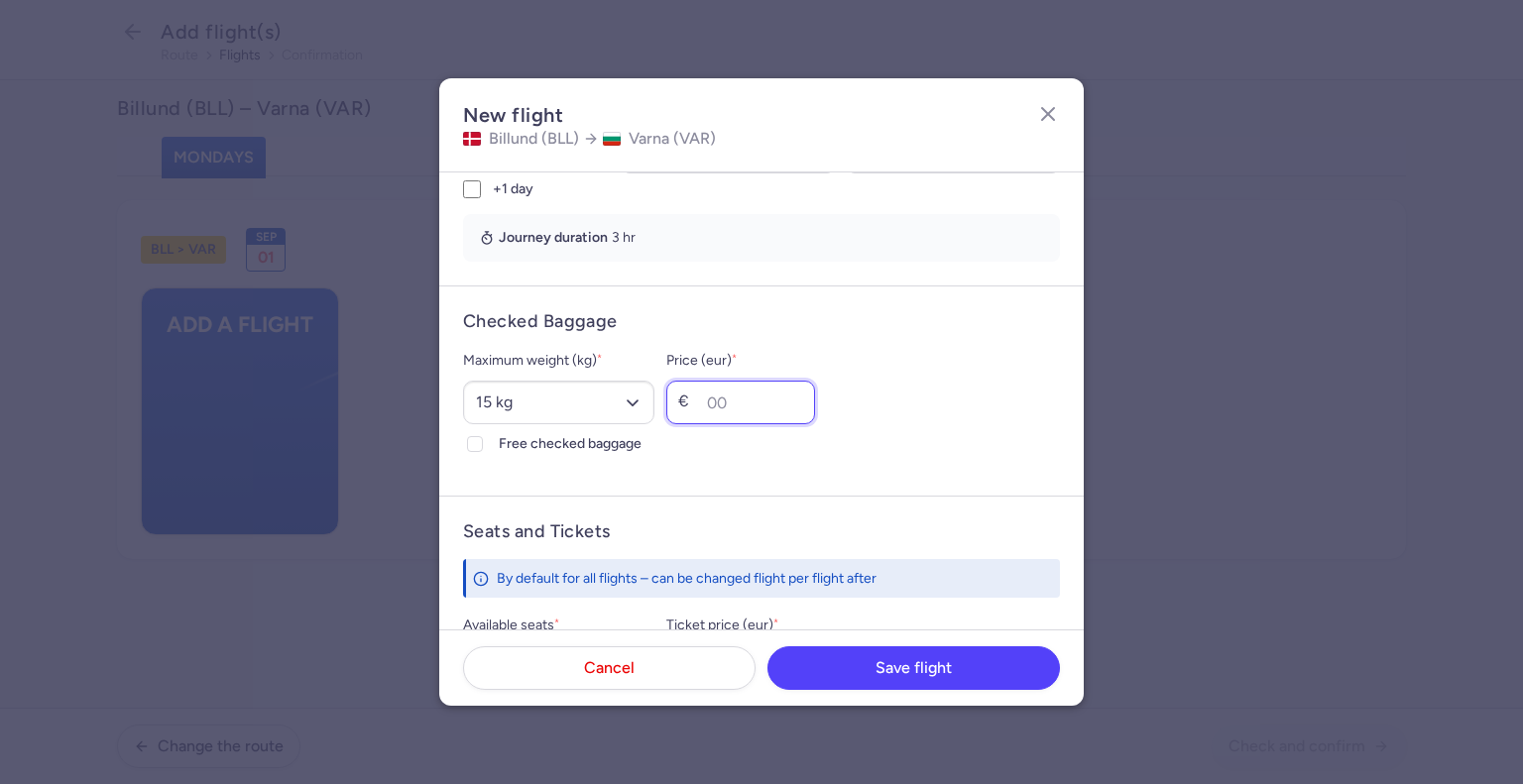 type on "5" 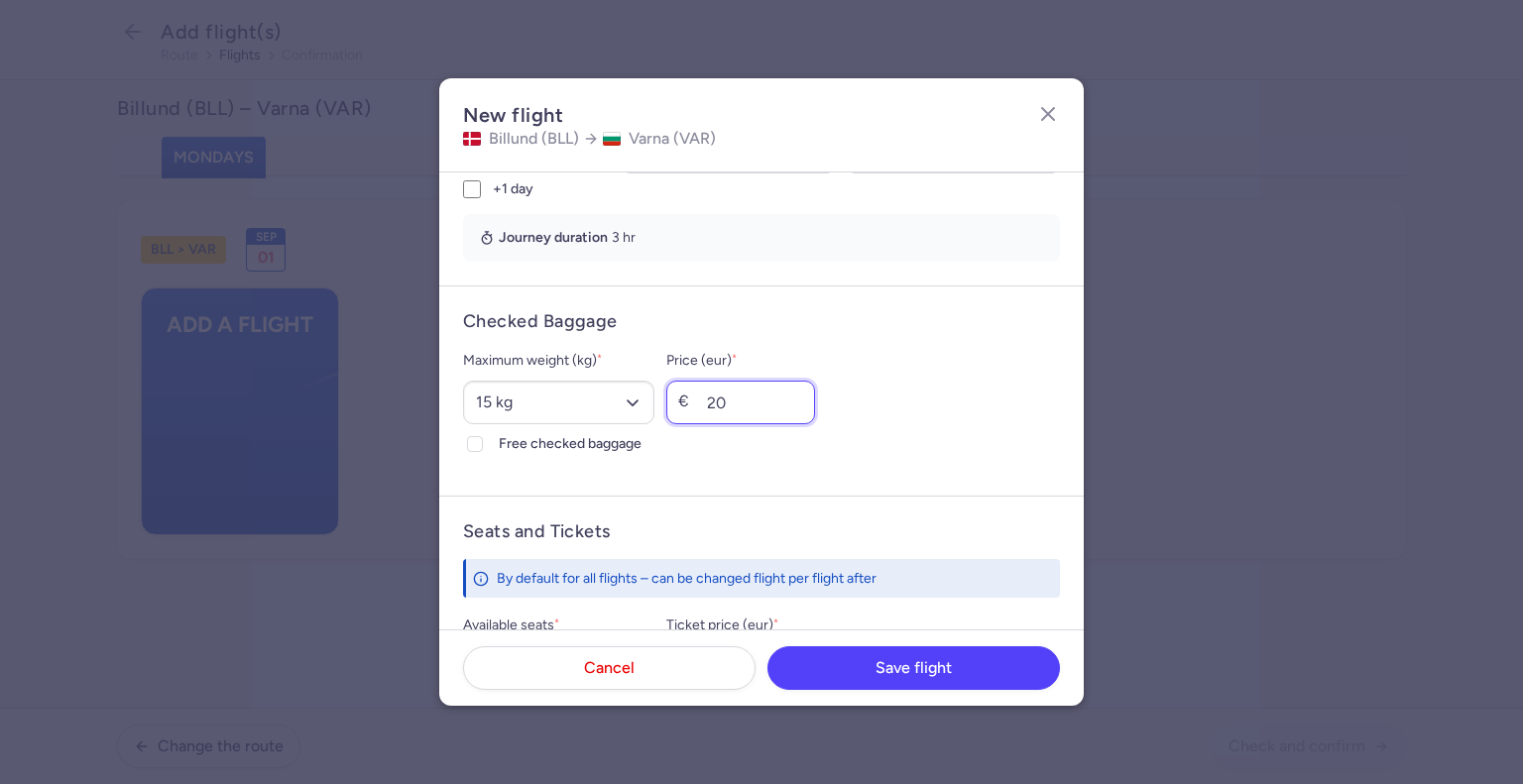 type on "20" 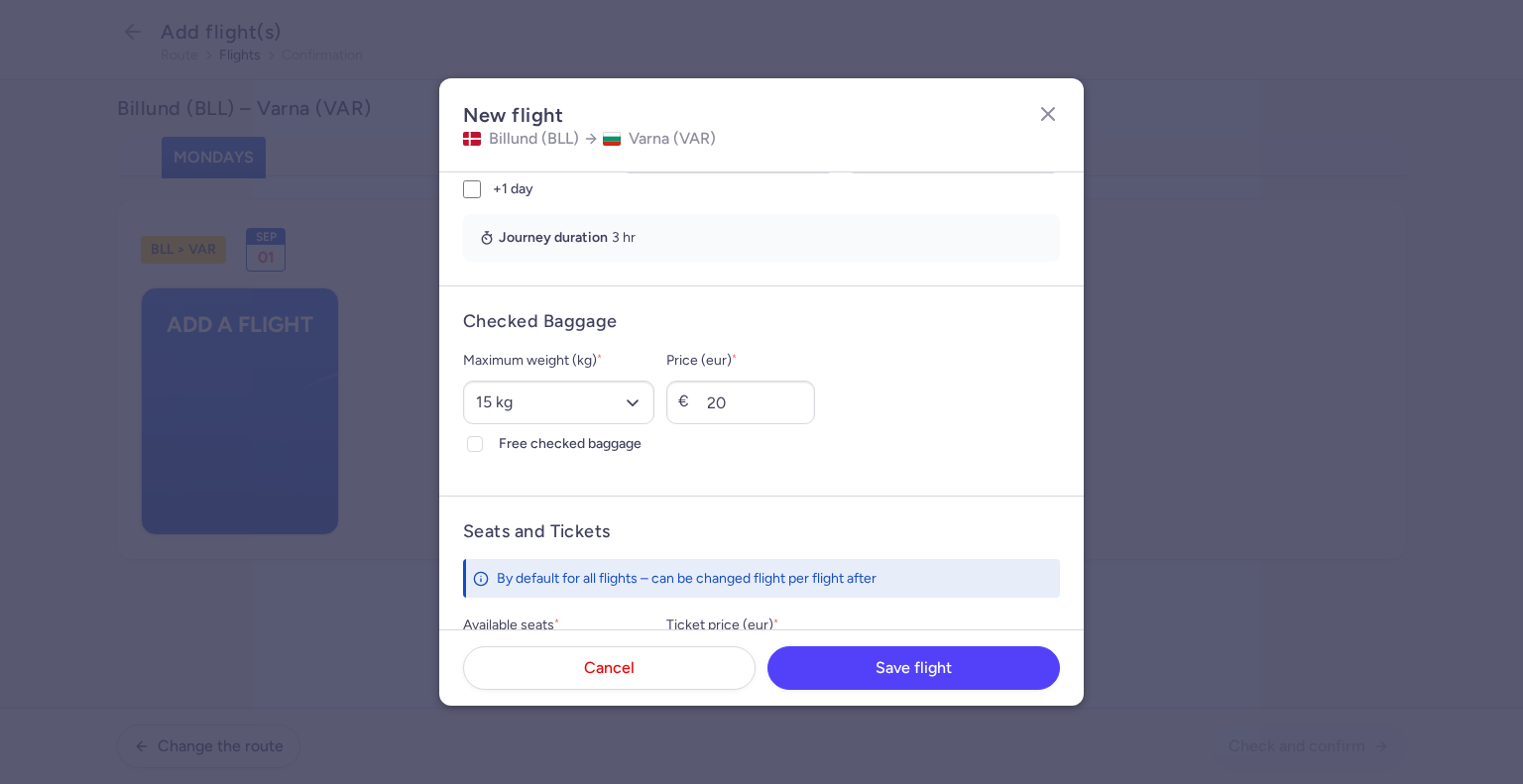 scroll, scrollTop: 672, scrollLeft: 0, axis: vertical 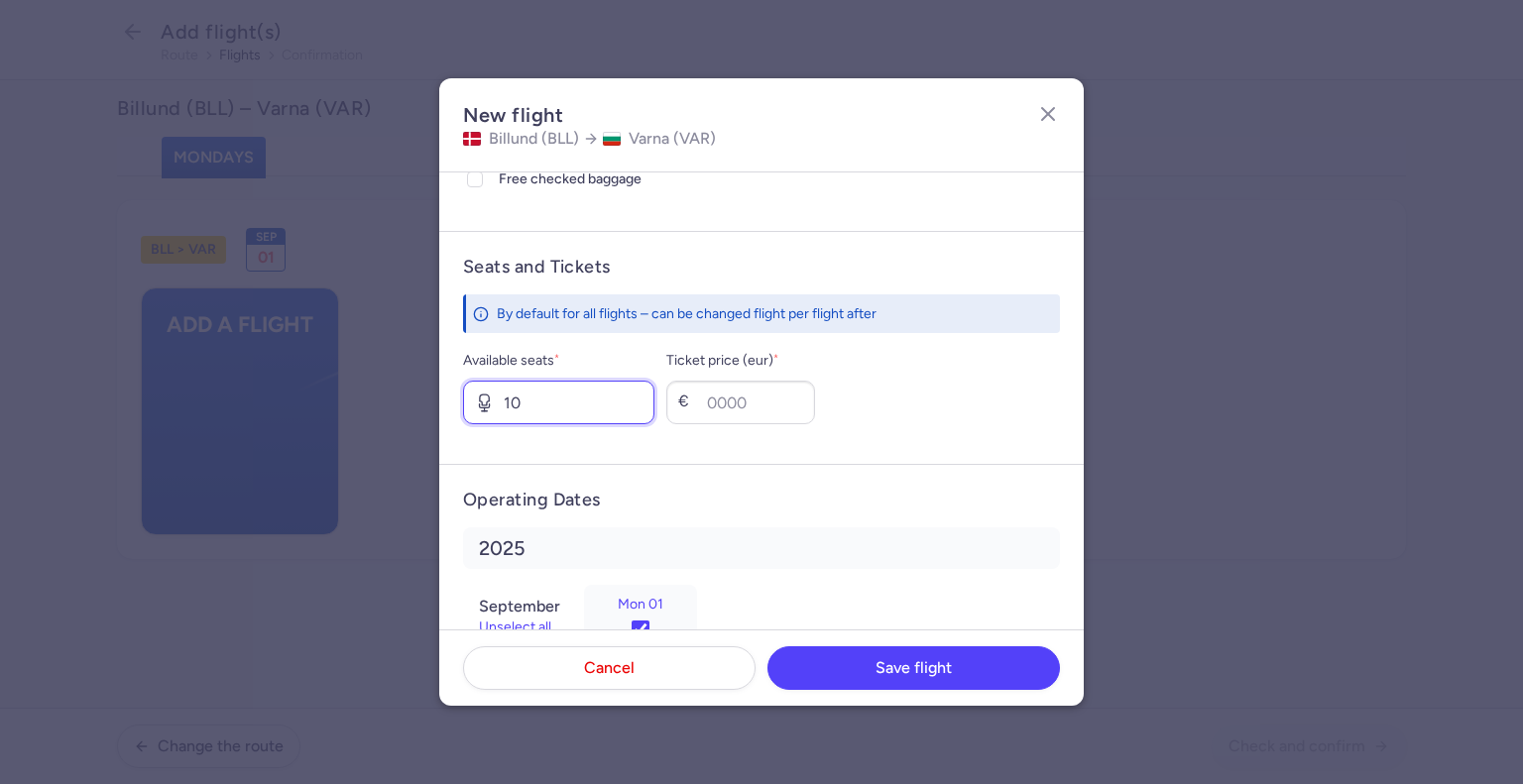 type on "10" 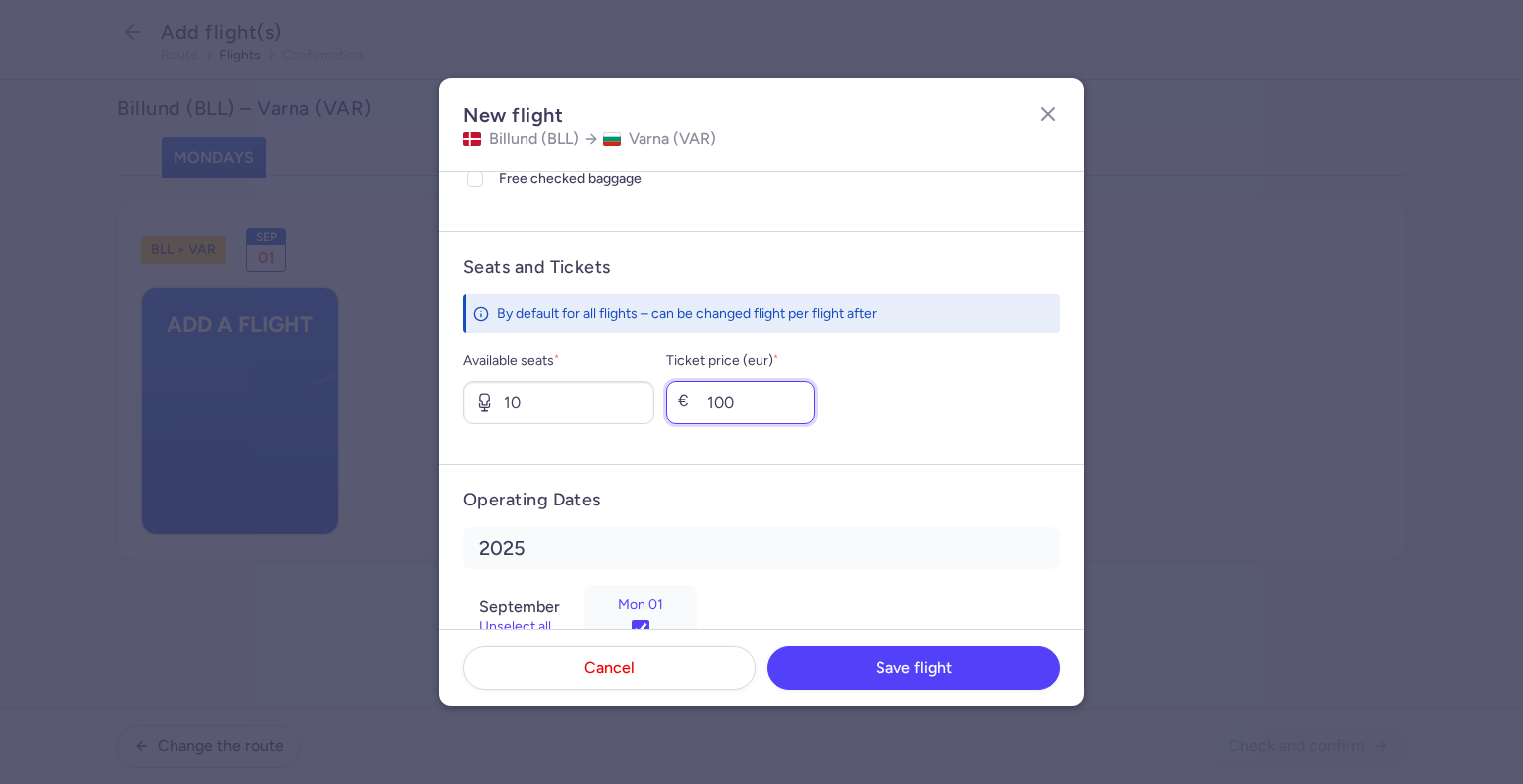 type on "100" 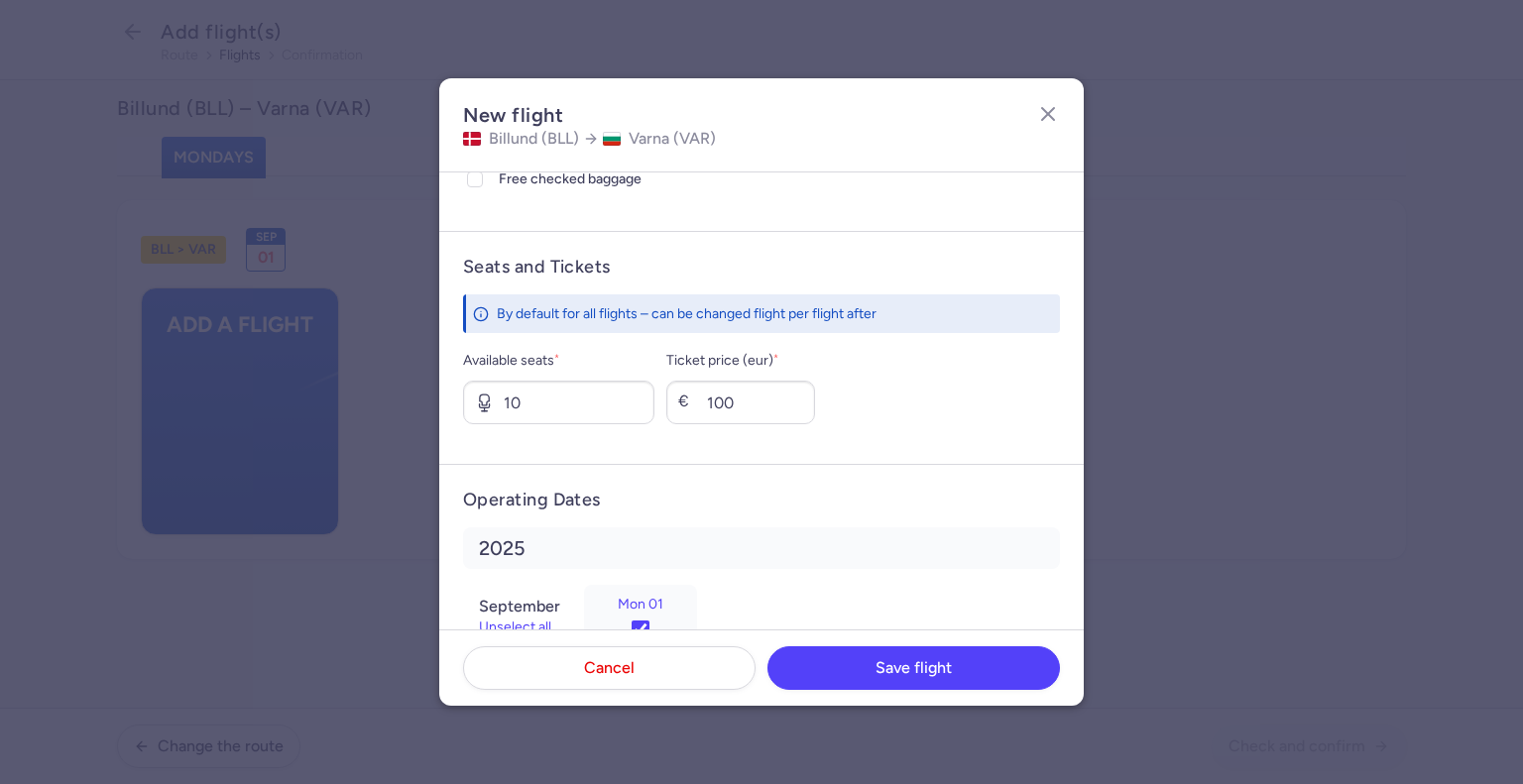 scroll, scrollTop: 675, scrollLeft: 0, axis: vertical 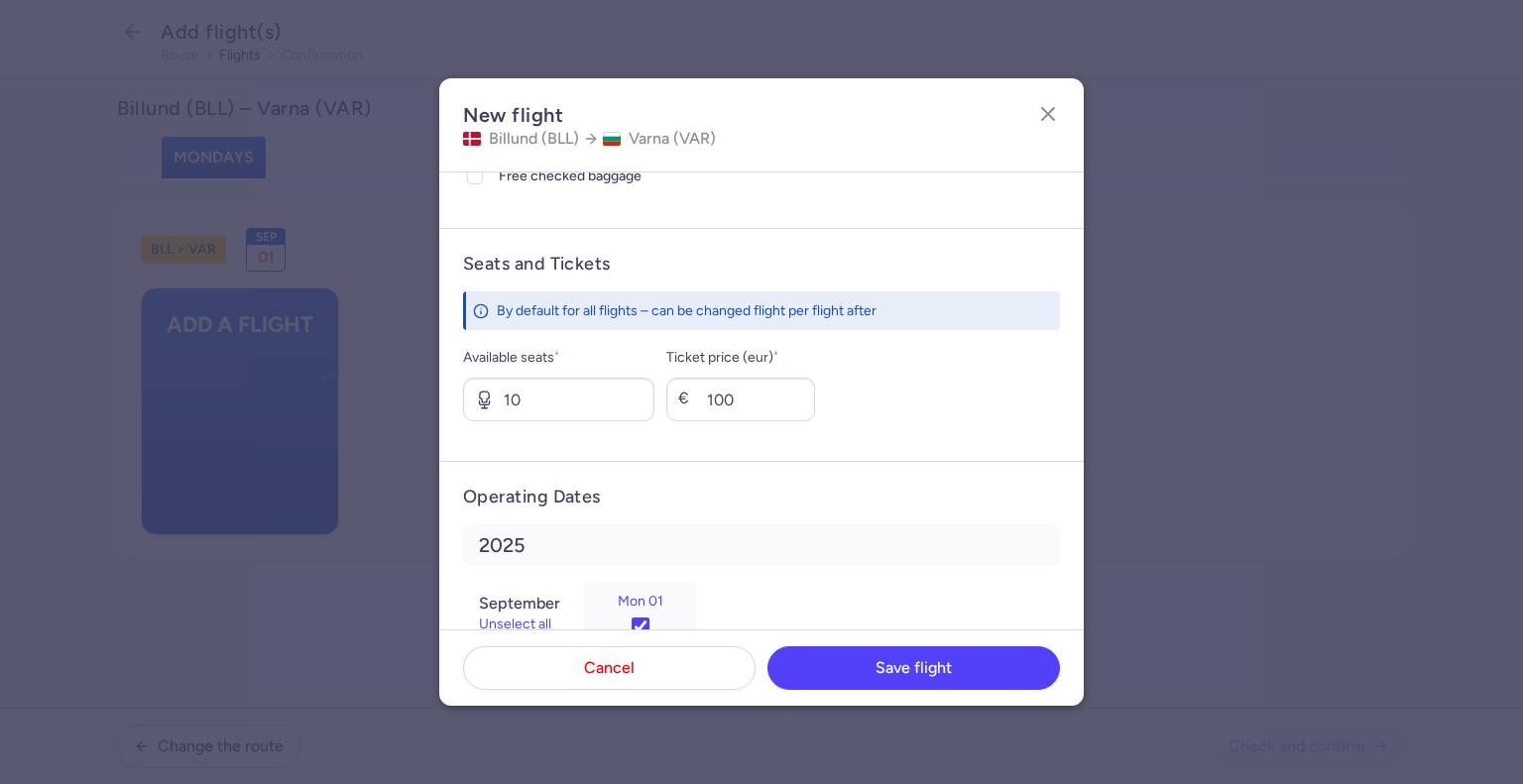 type 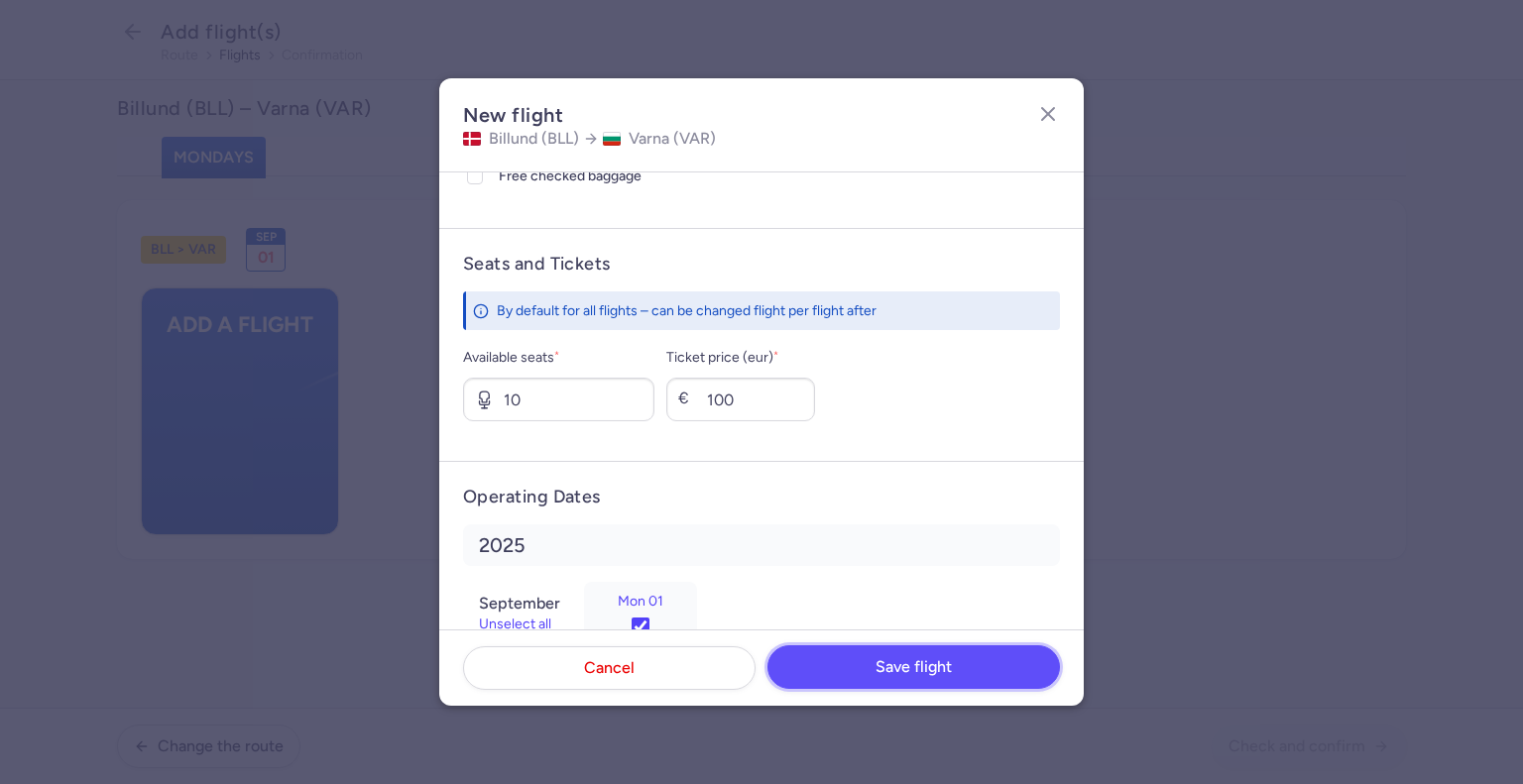 click on "Save flight" at bounding box center (913, 667) 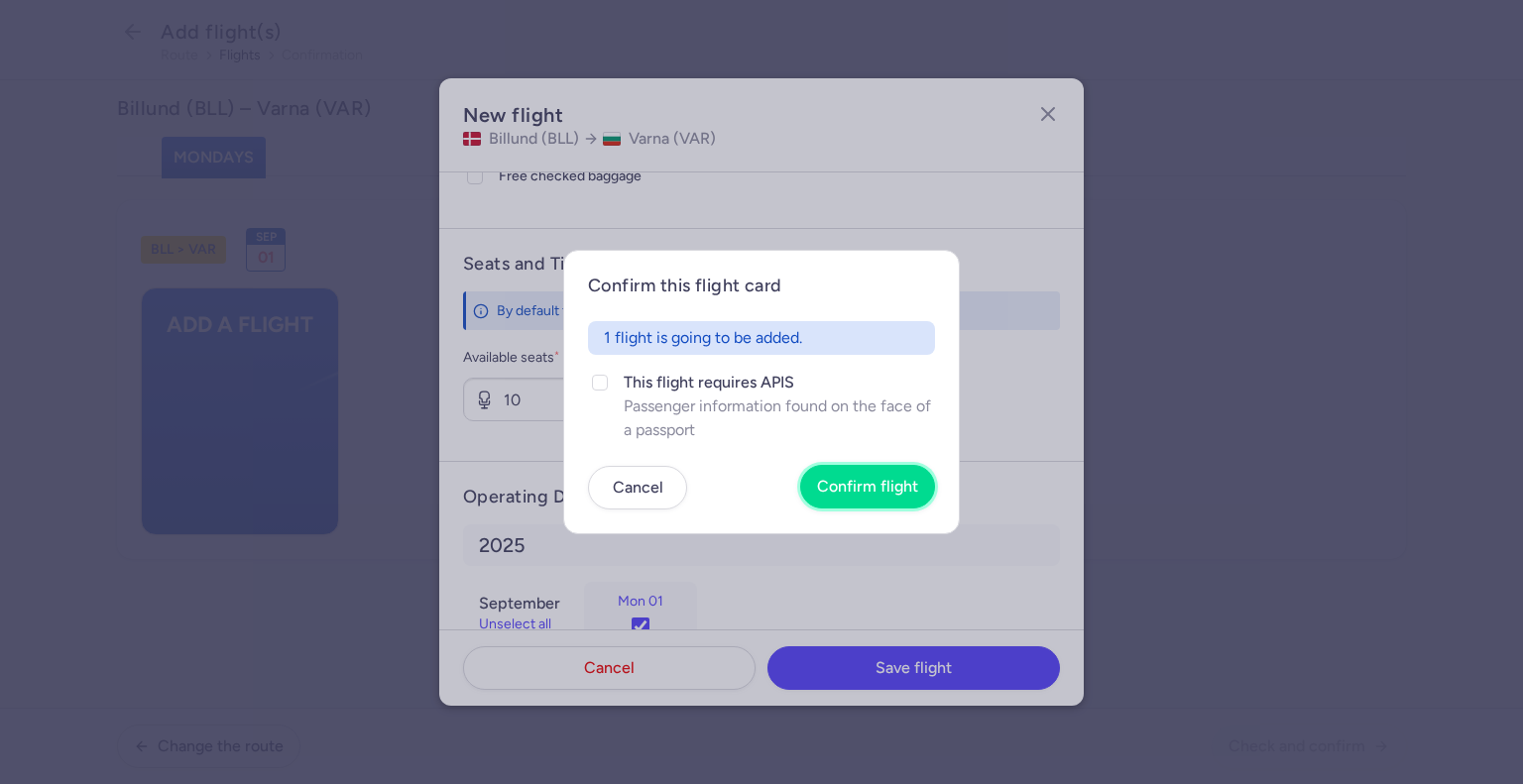 click on "Confirm flight" at bounding box center [868, 487] 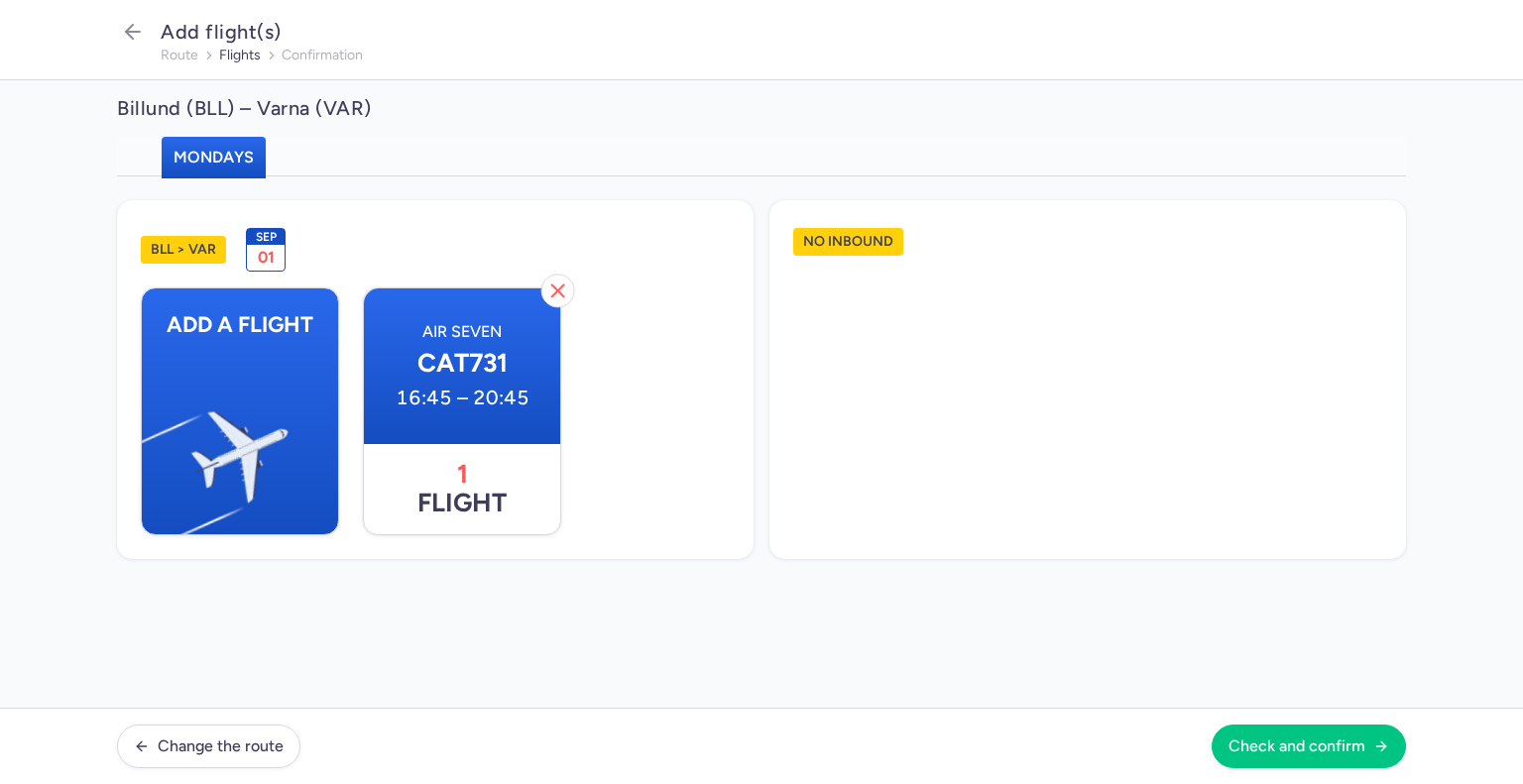 click on "Change the route   Check and confirm" at bounding box center (762, 745) 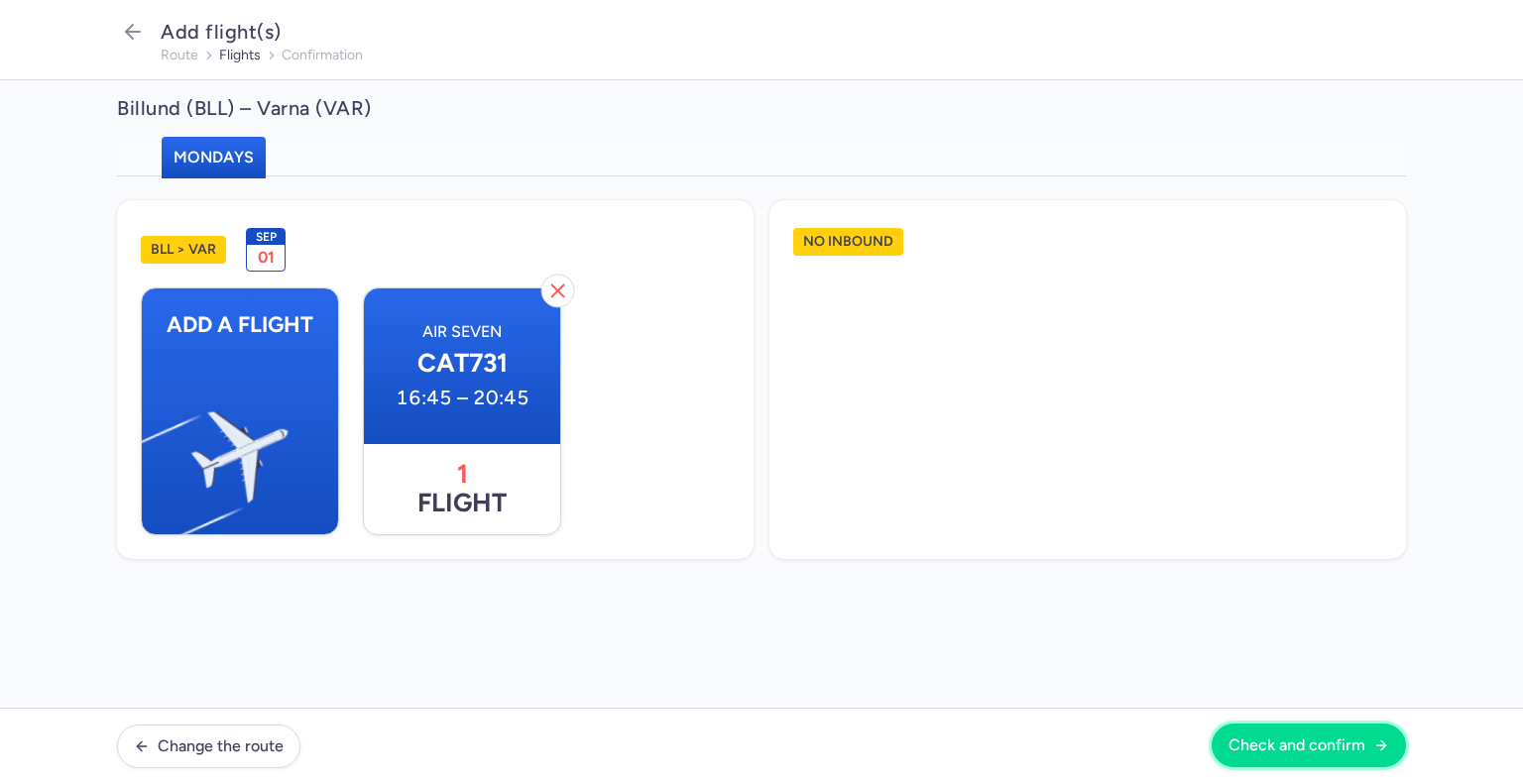 click on "Check and confirm" at bounding box center (1297, 745) 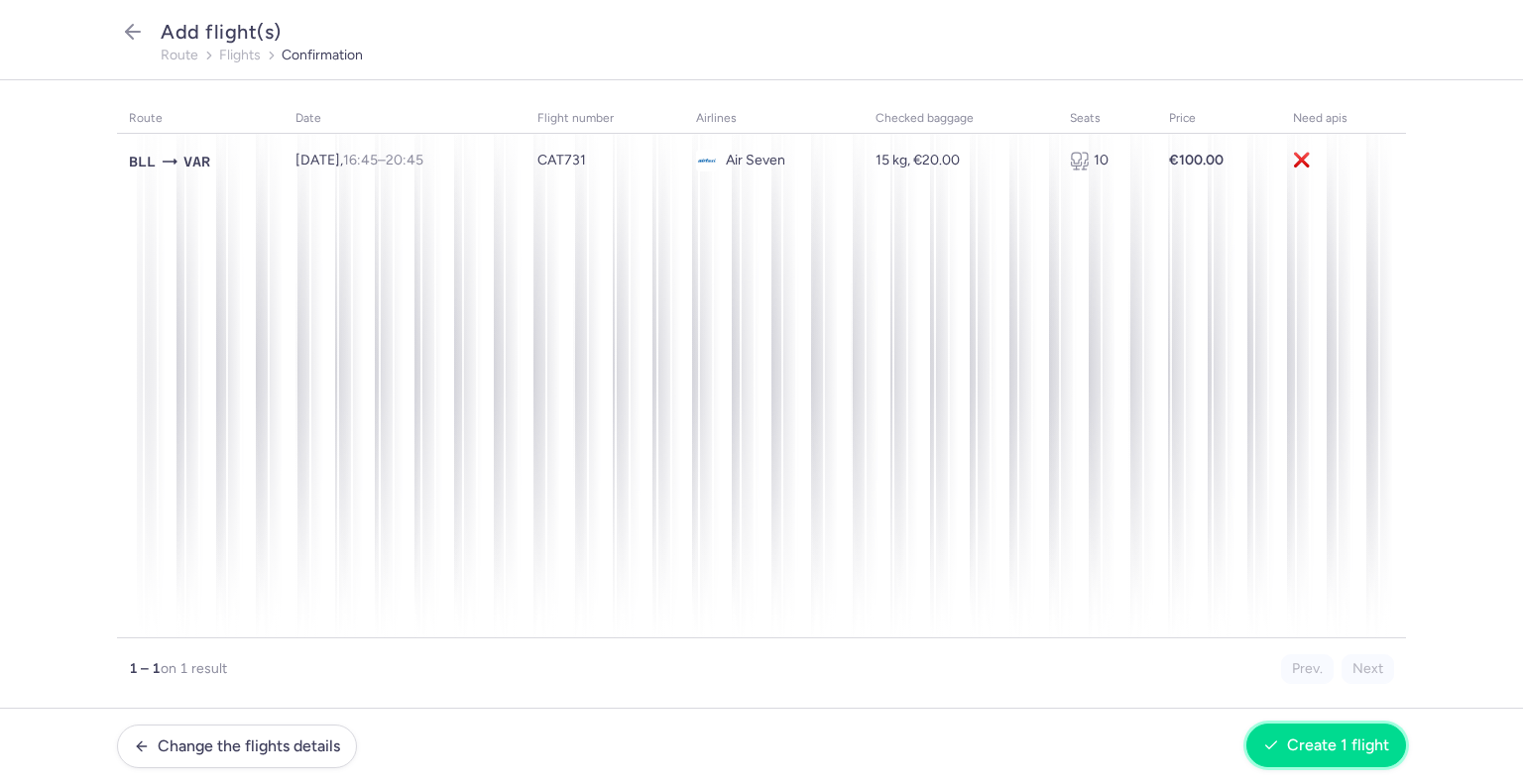 click on "Create 1 flight" at bounding box center (1338, 745) 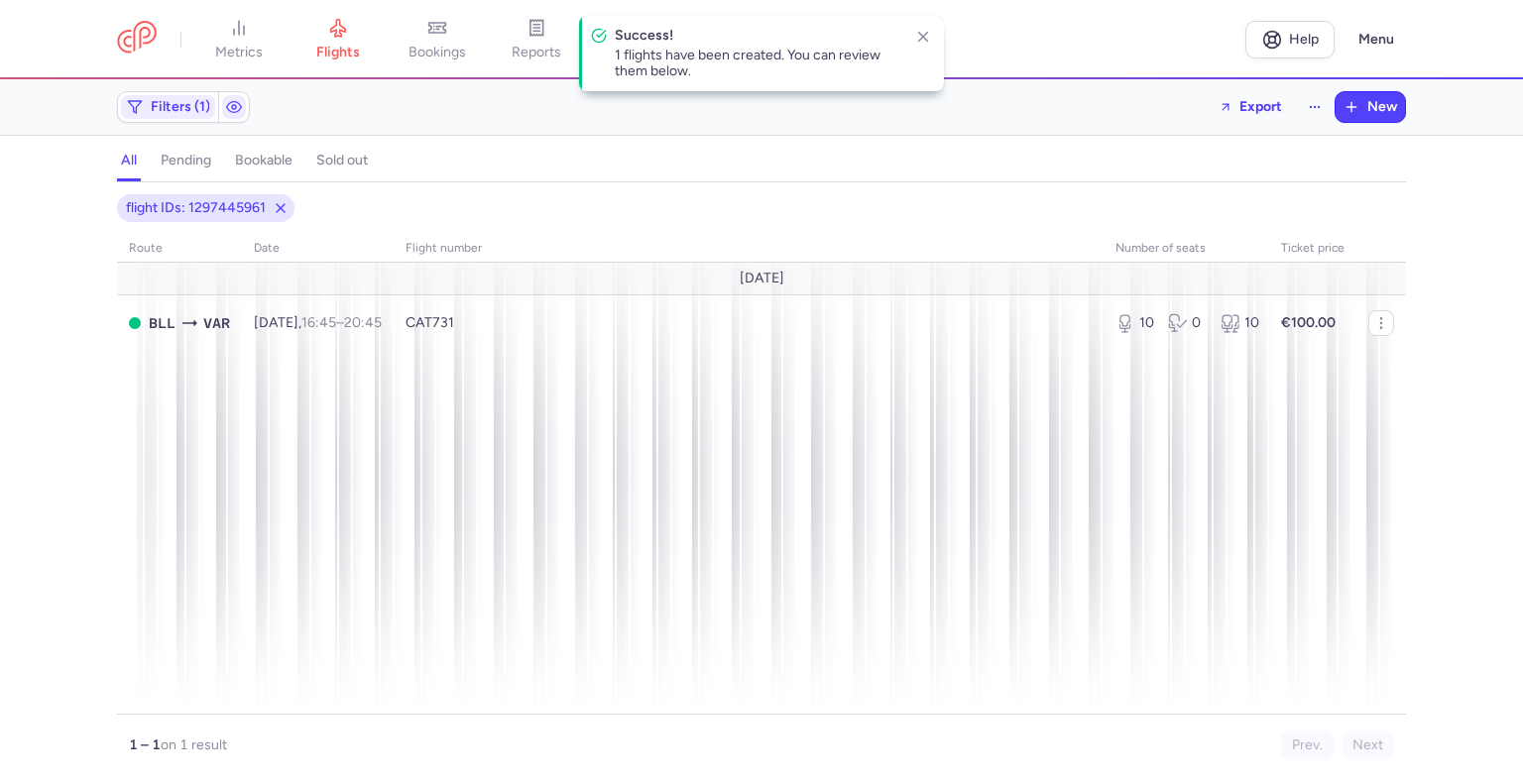 click 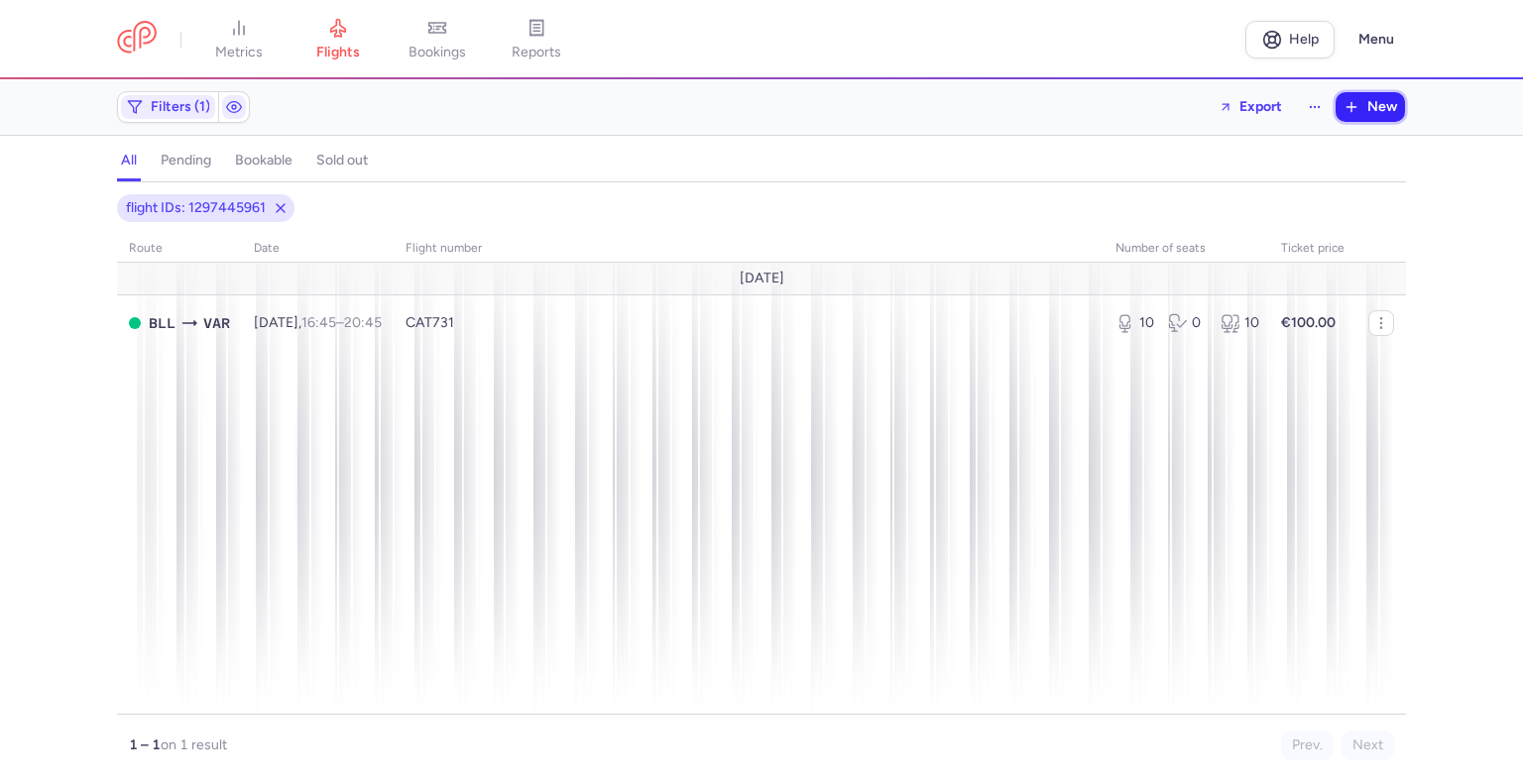 click on "New" at bounding box center [1382, 107] 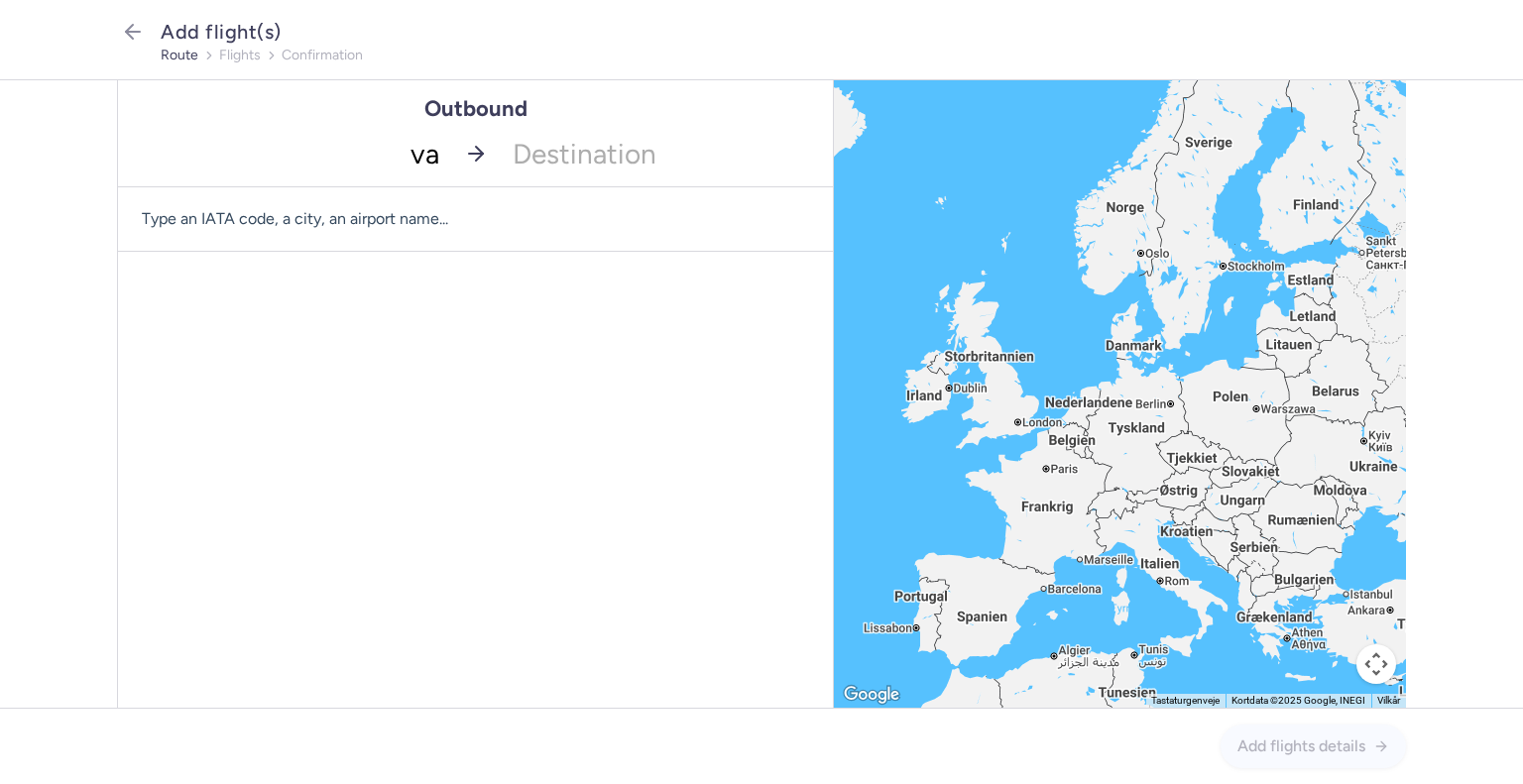 type on "var" 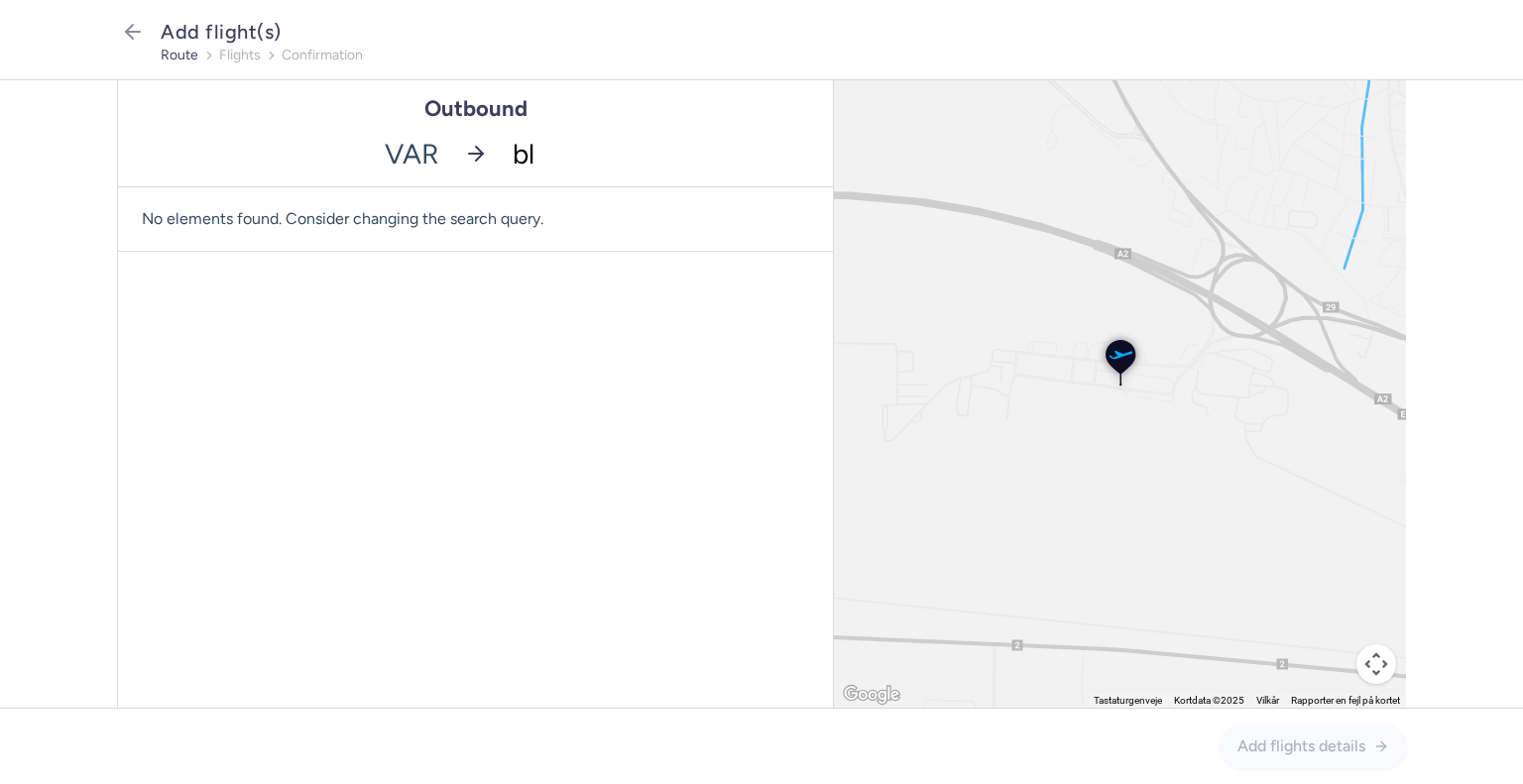 type on "bll" 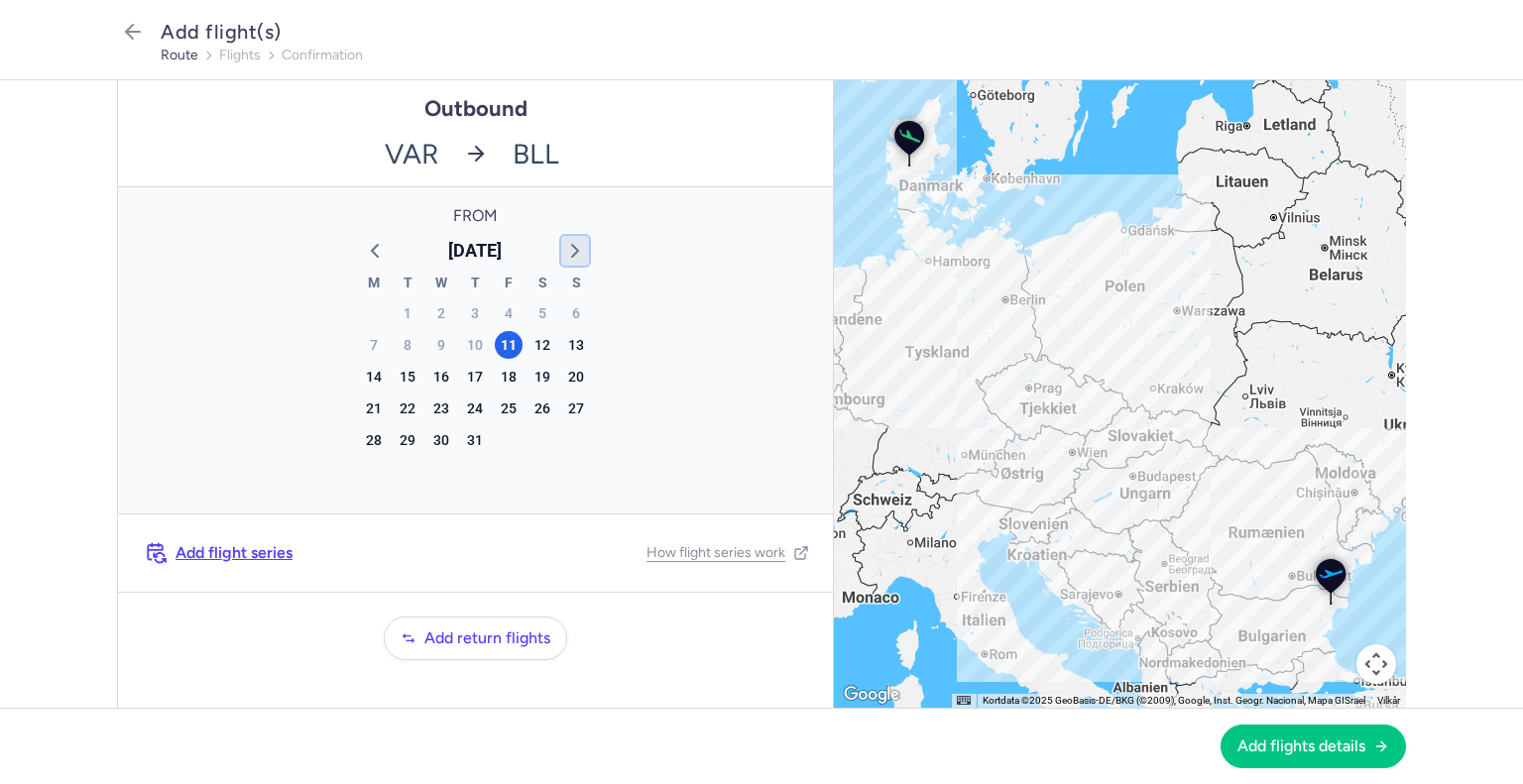 click 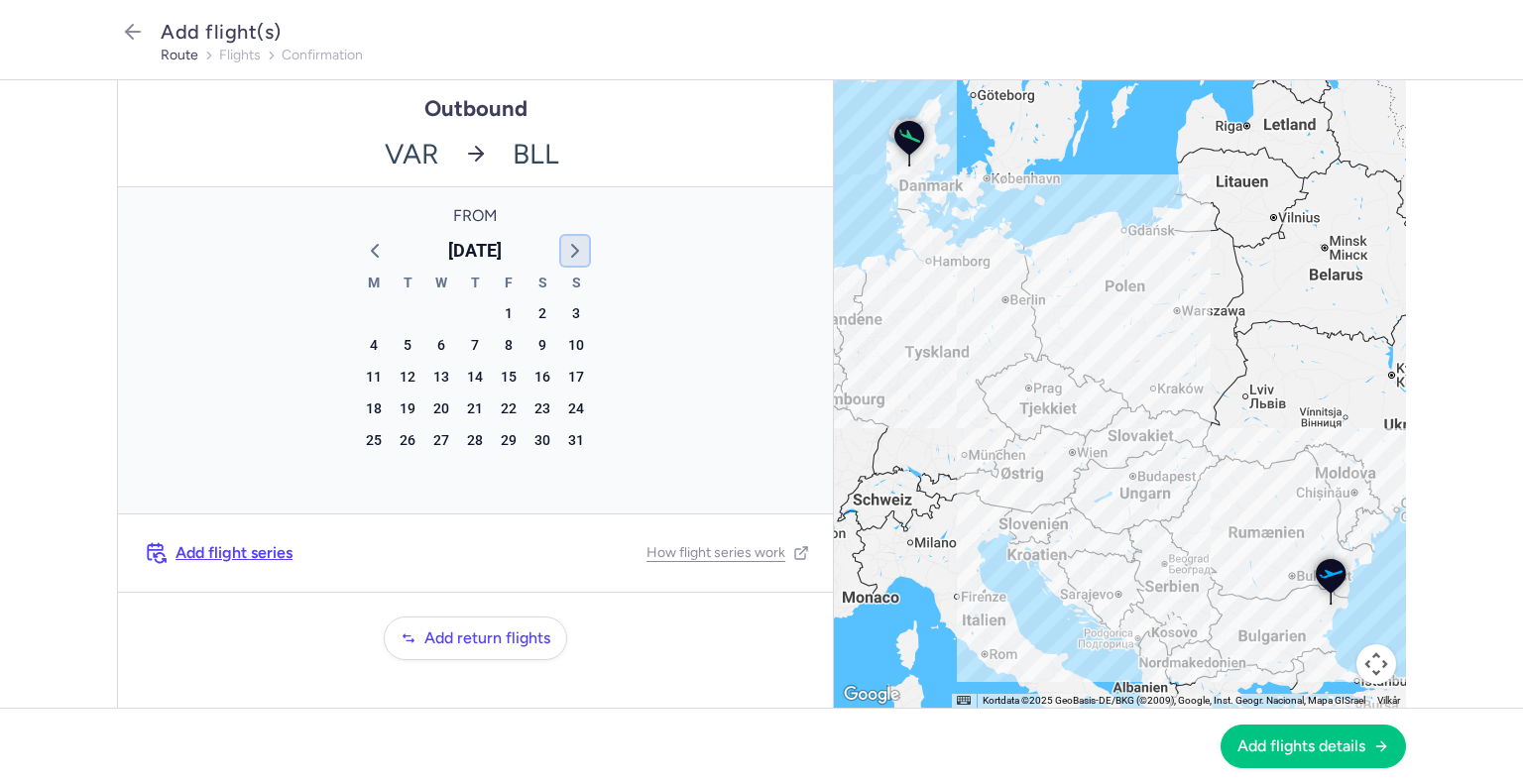 click 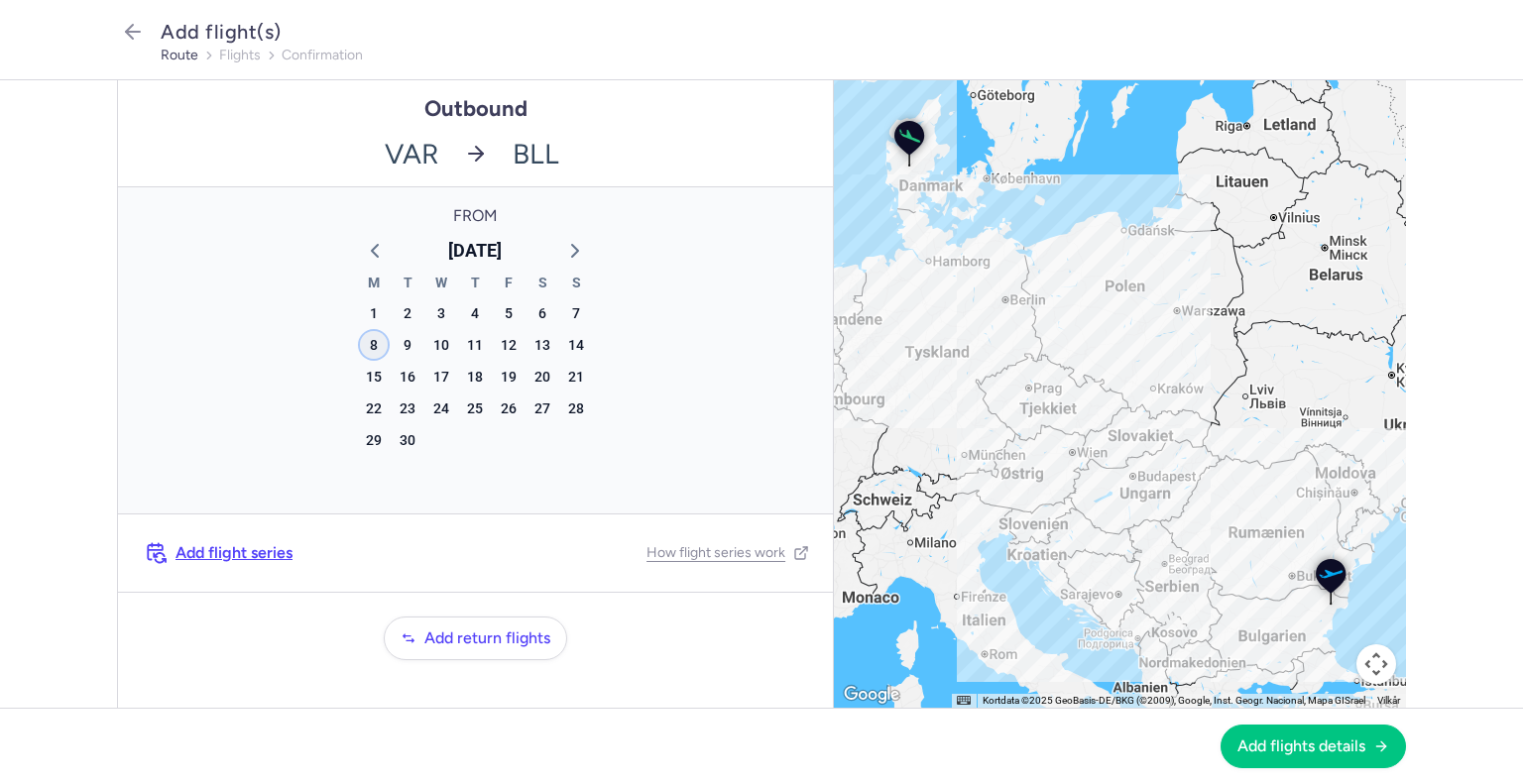 click on "8" 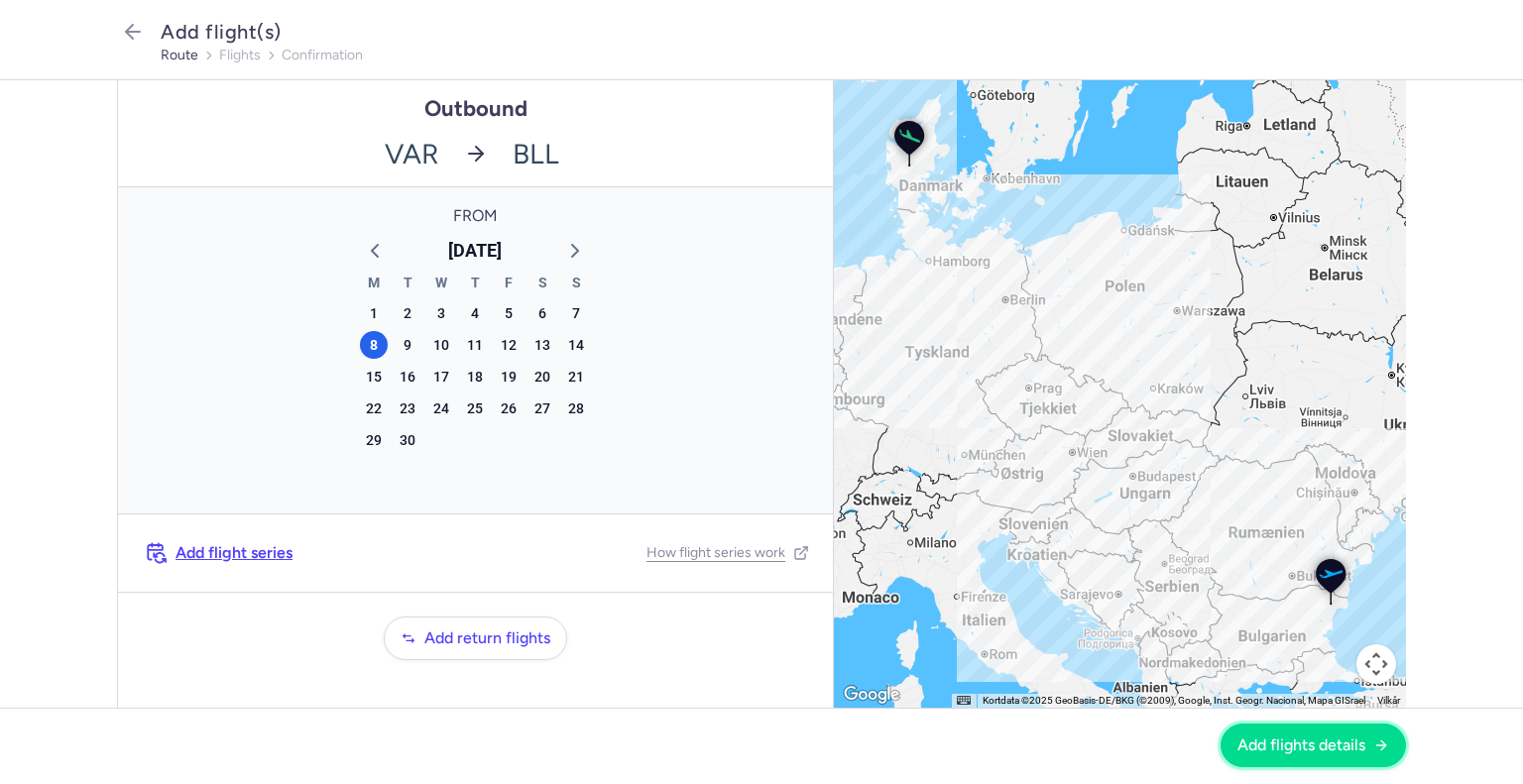 click on "Add flights details" at bounding box center [1313, 745] 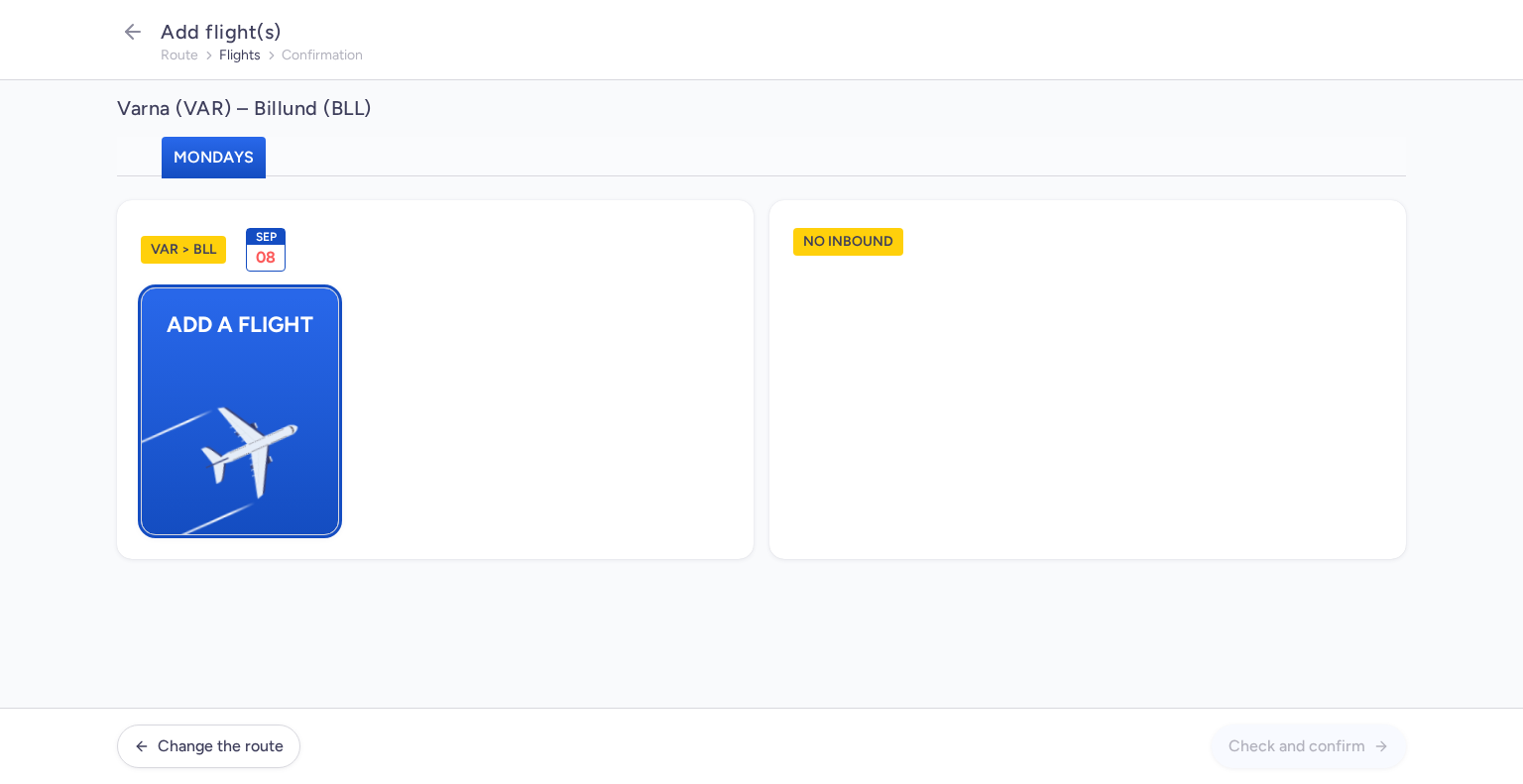 click at bounding box center (152, 444) 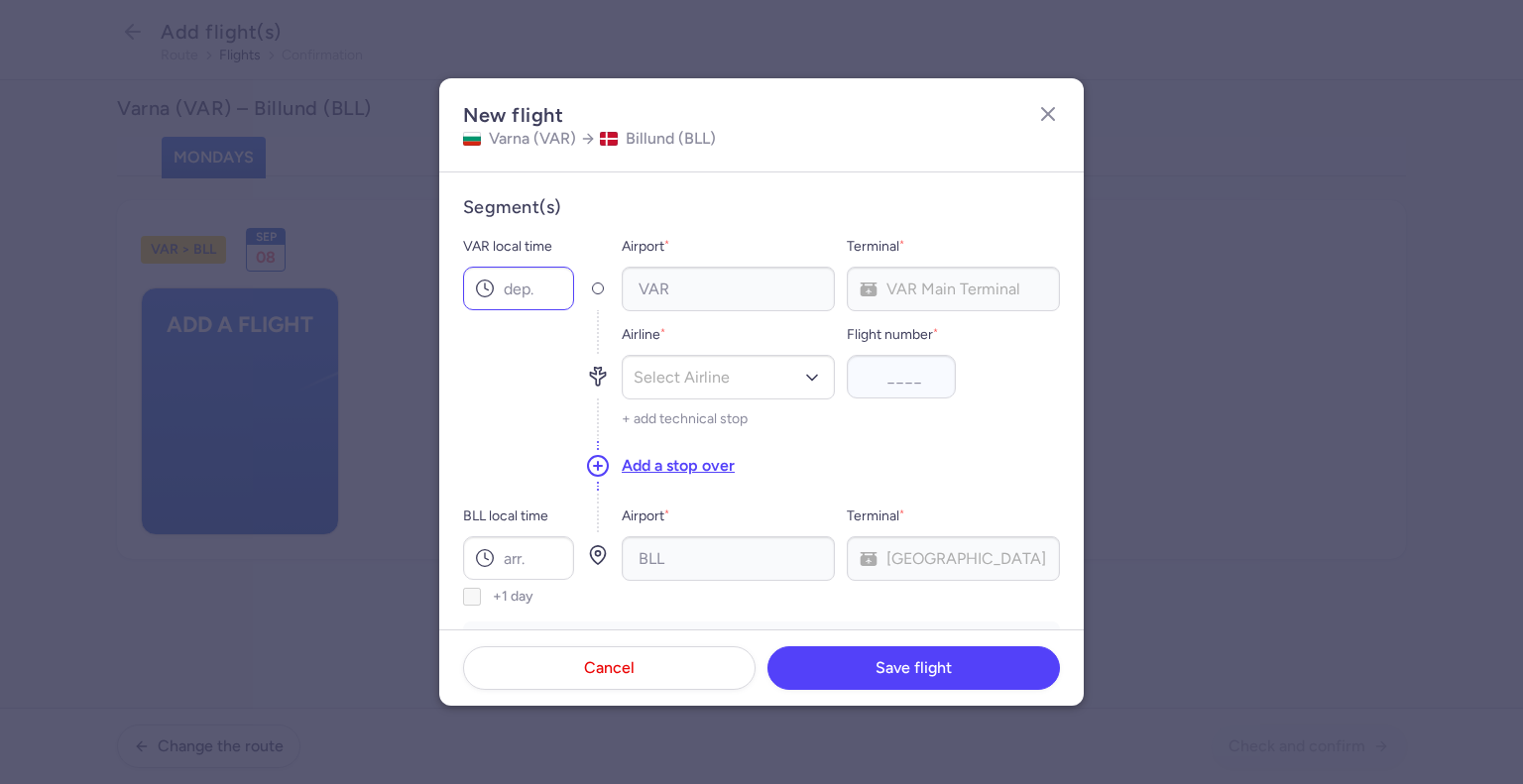 click 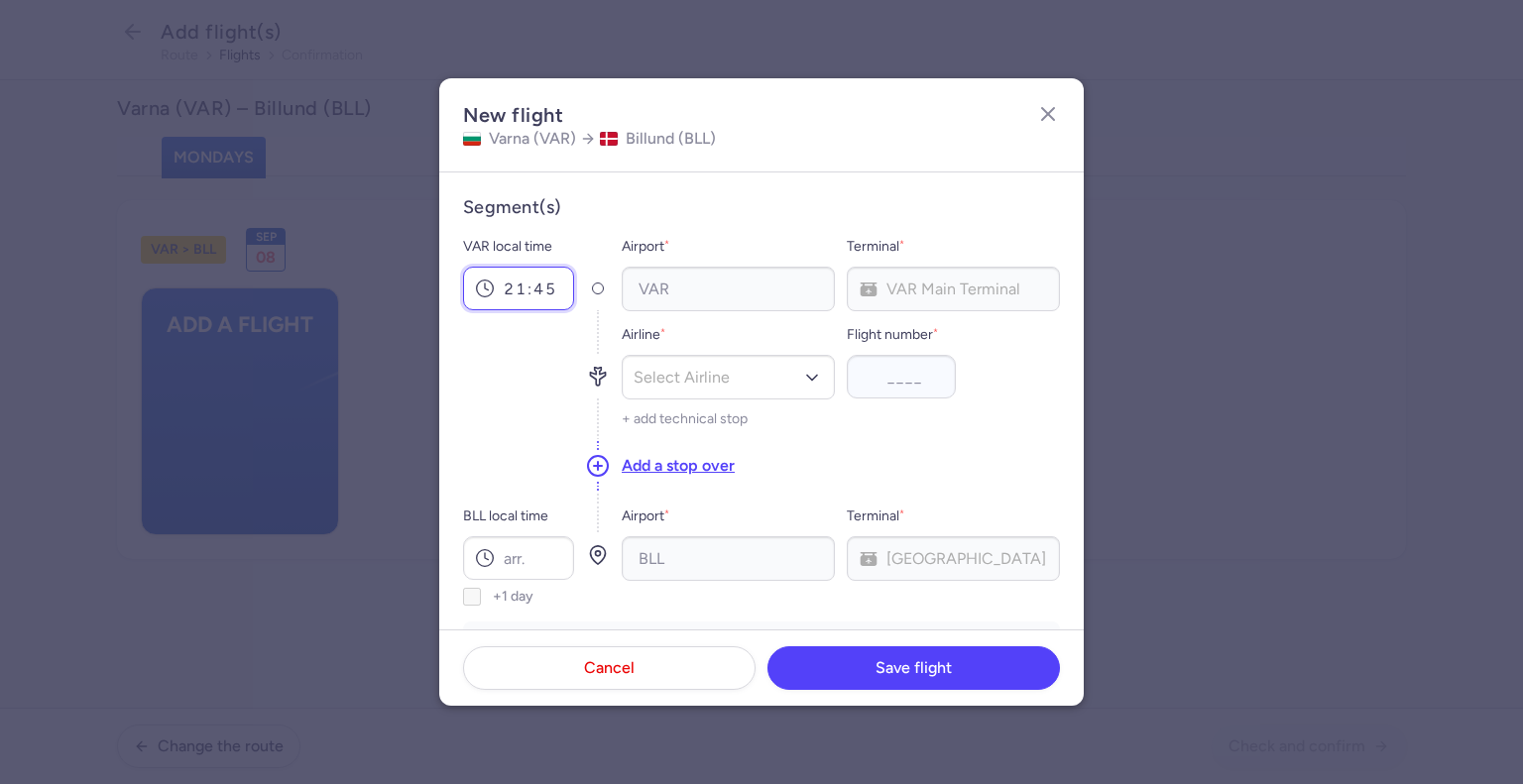 type on "21:45" 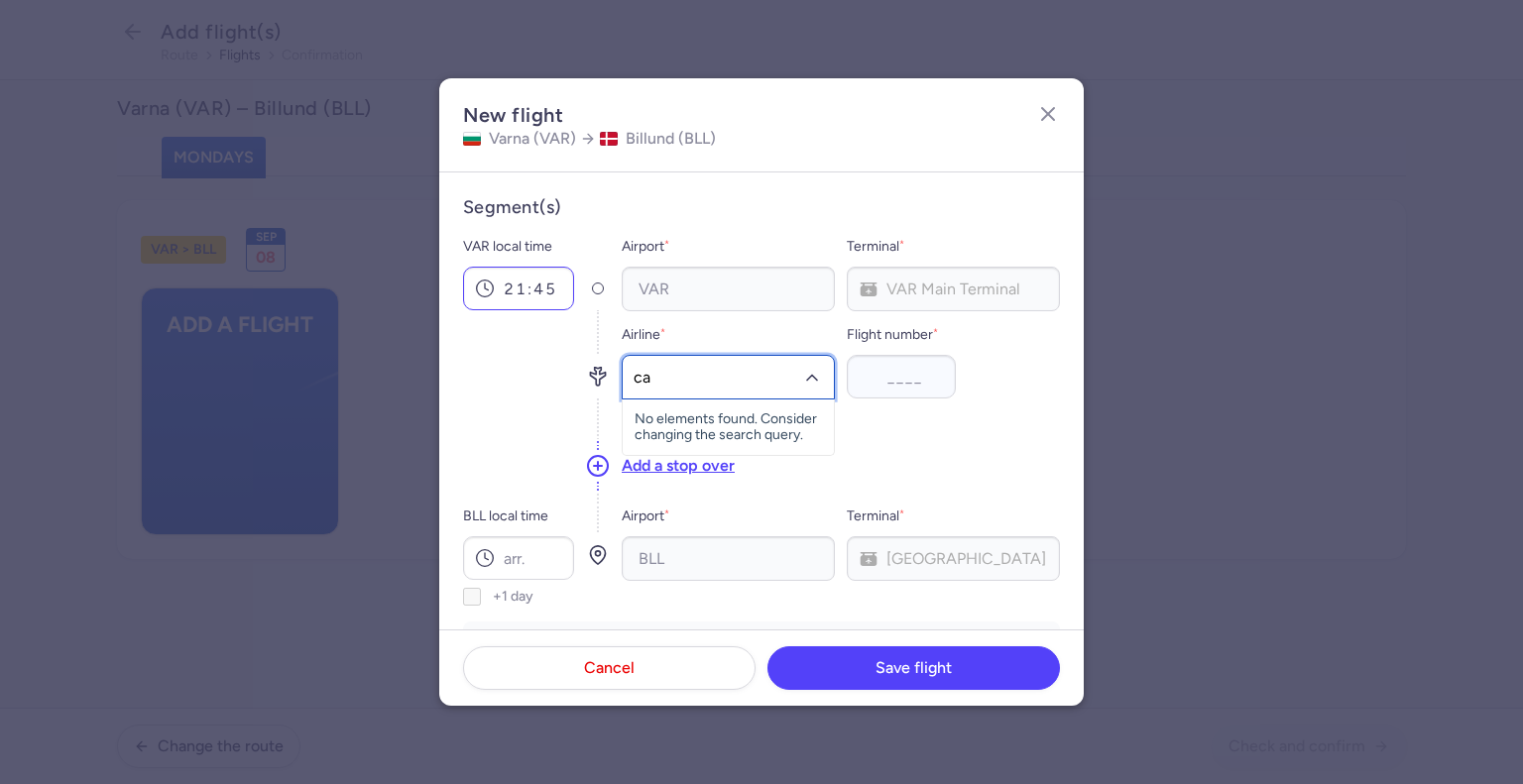 type on "cat" 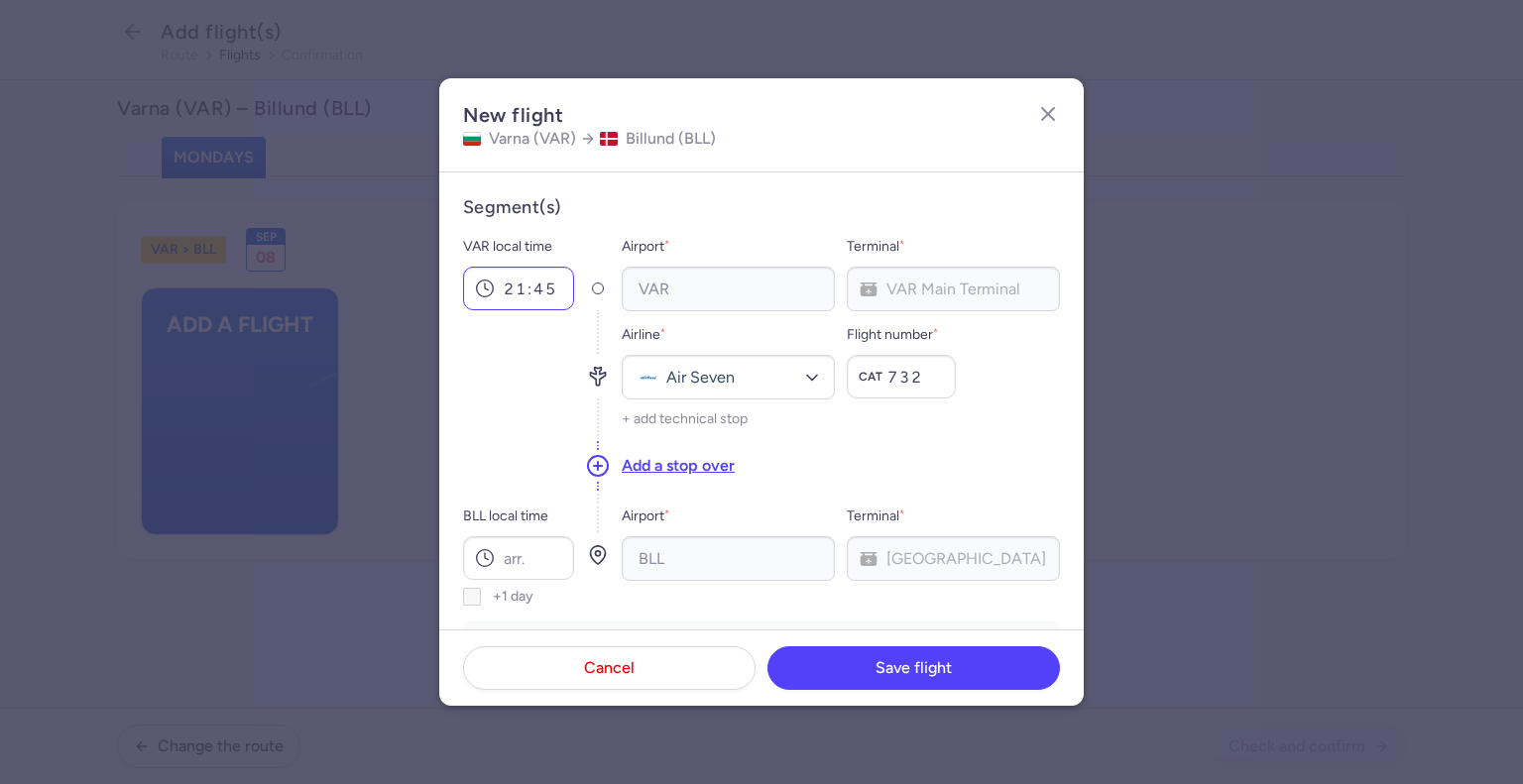 type on "732" 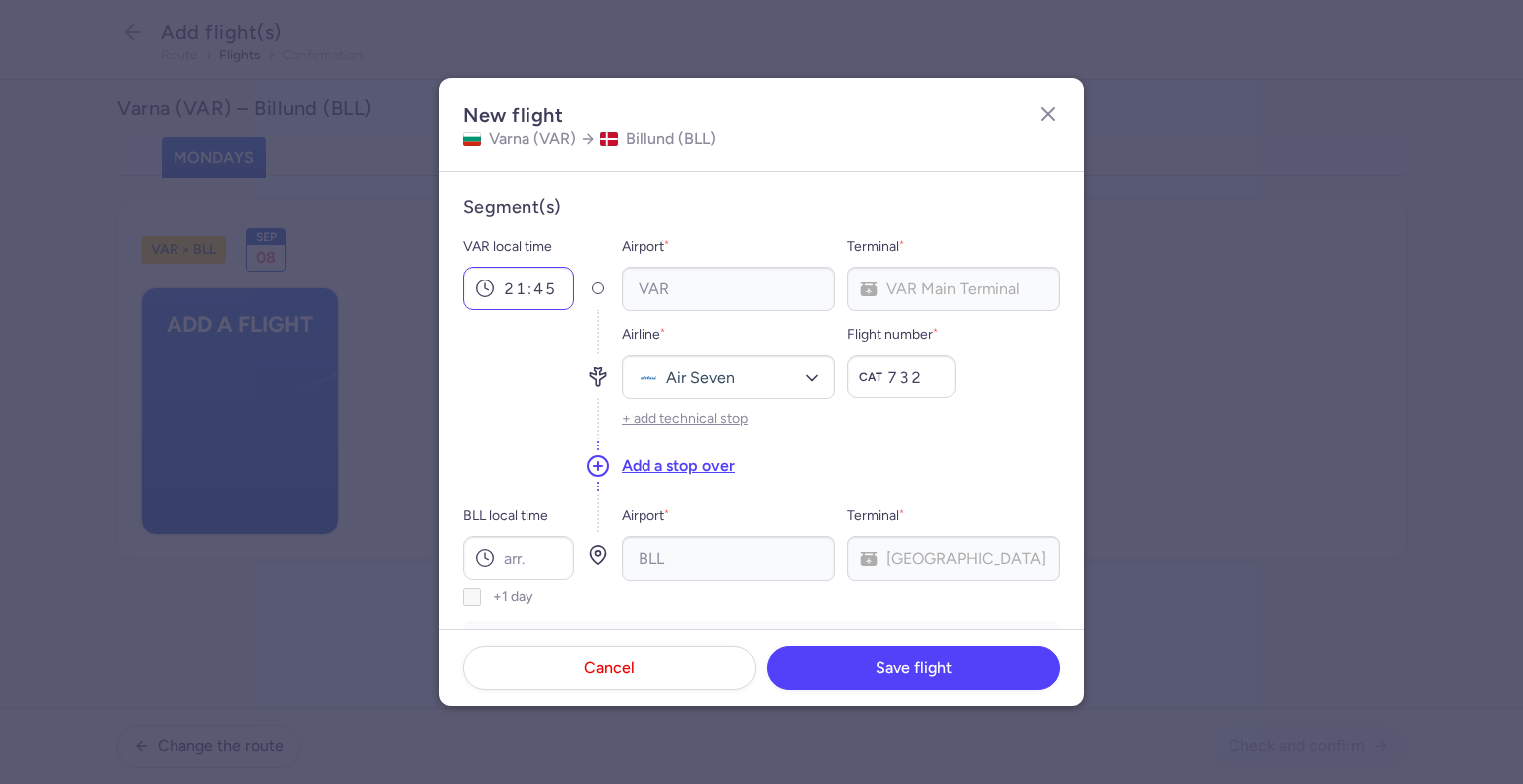 type 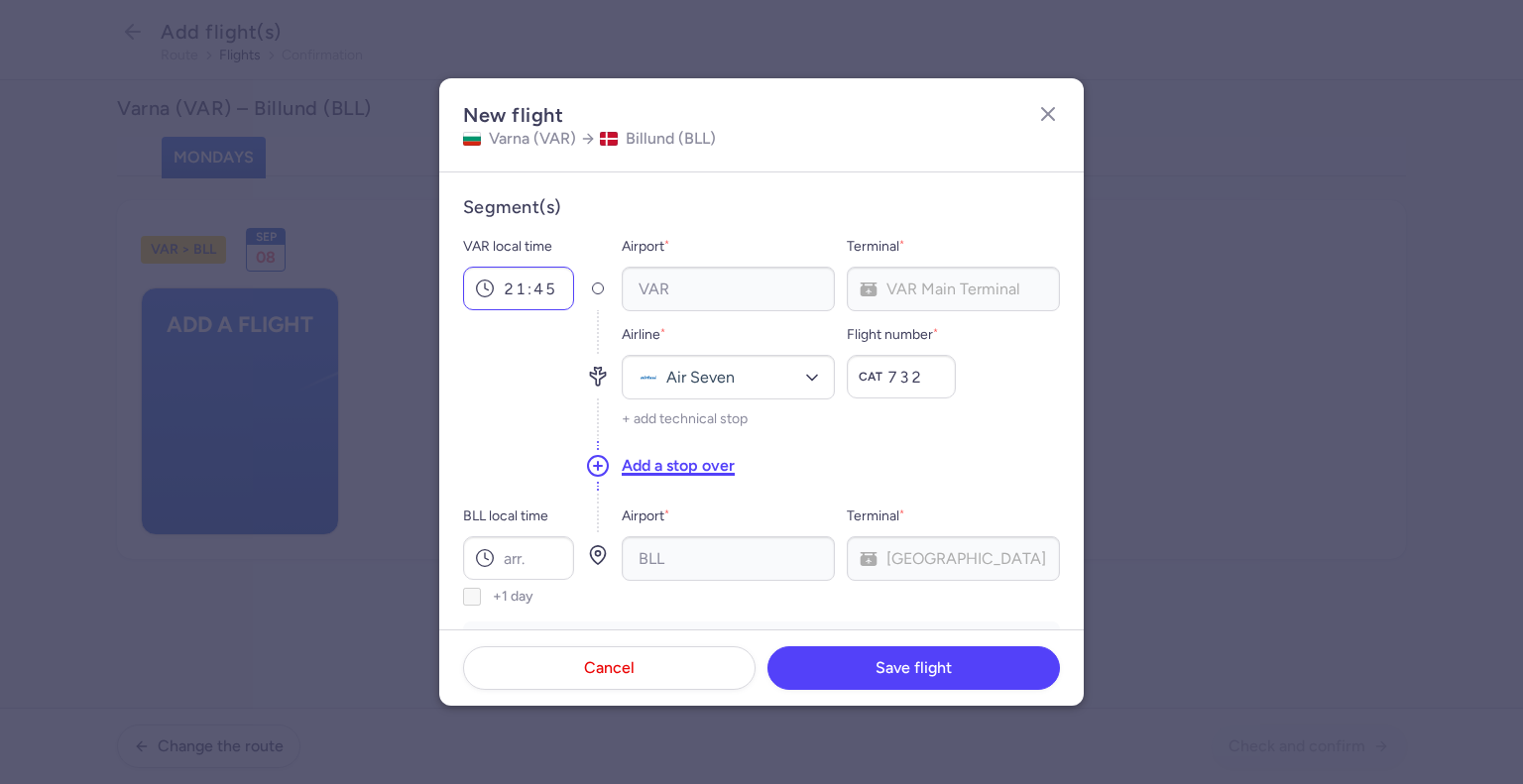 type 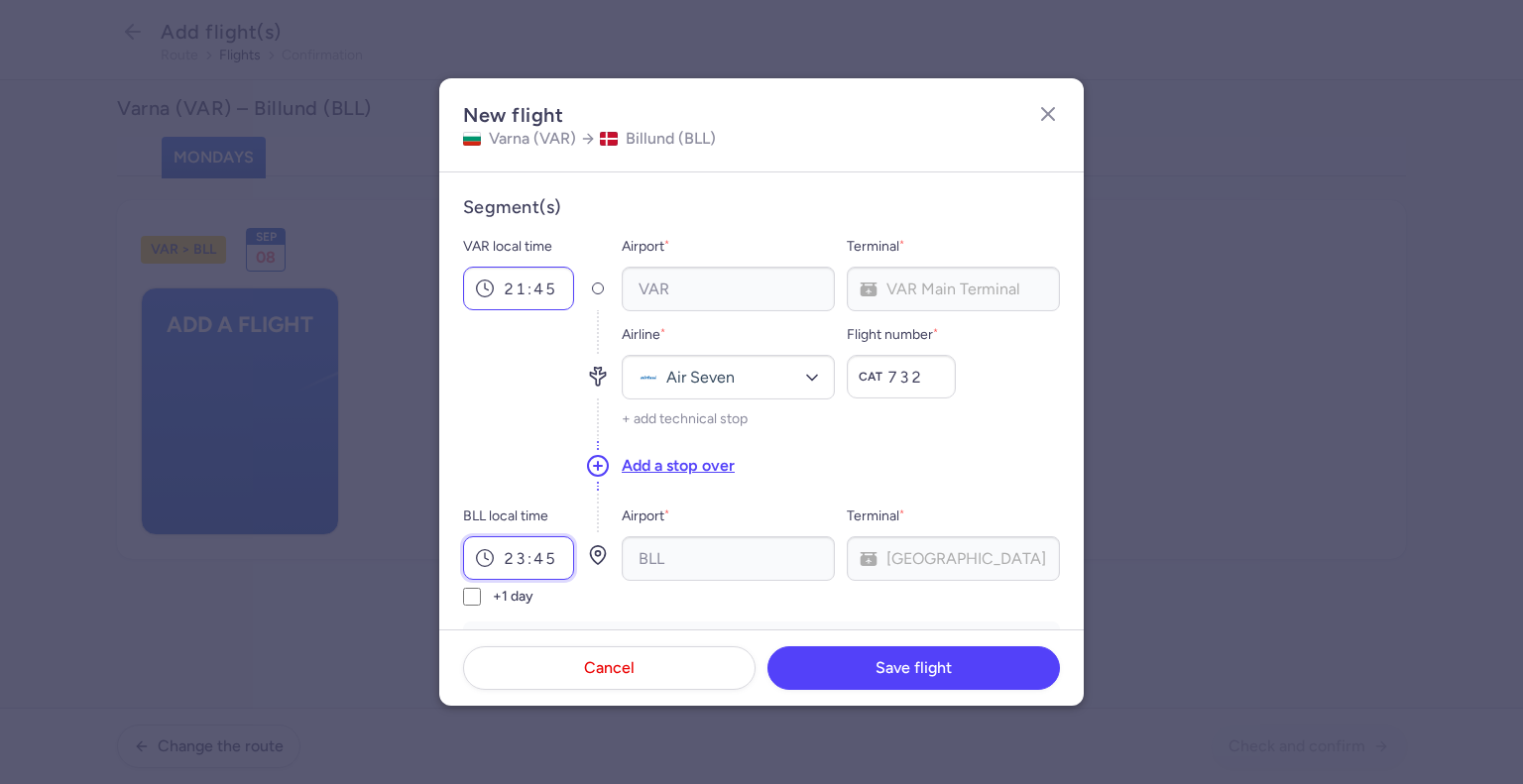 type on "23:45" 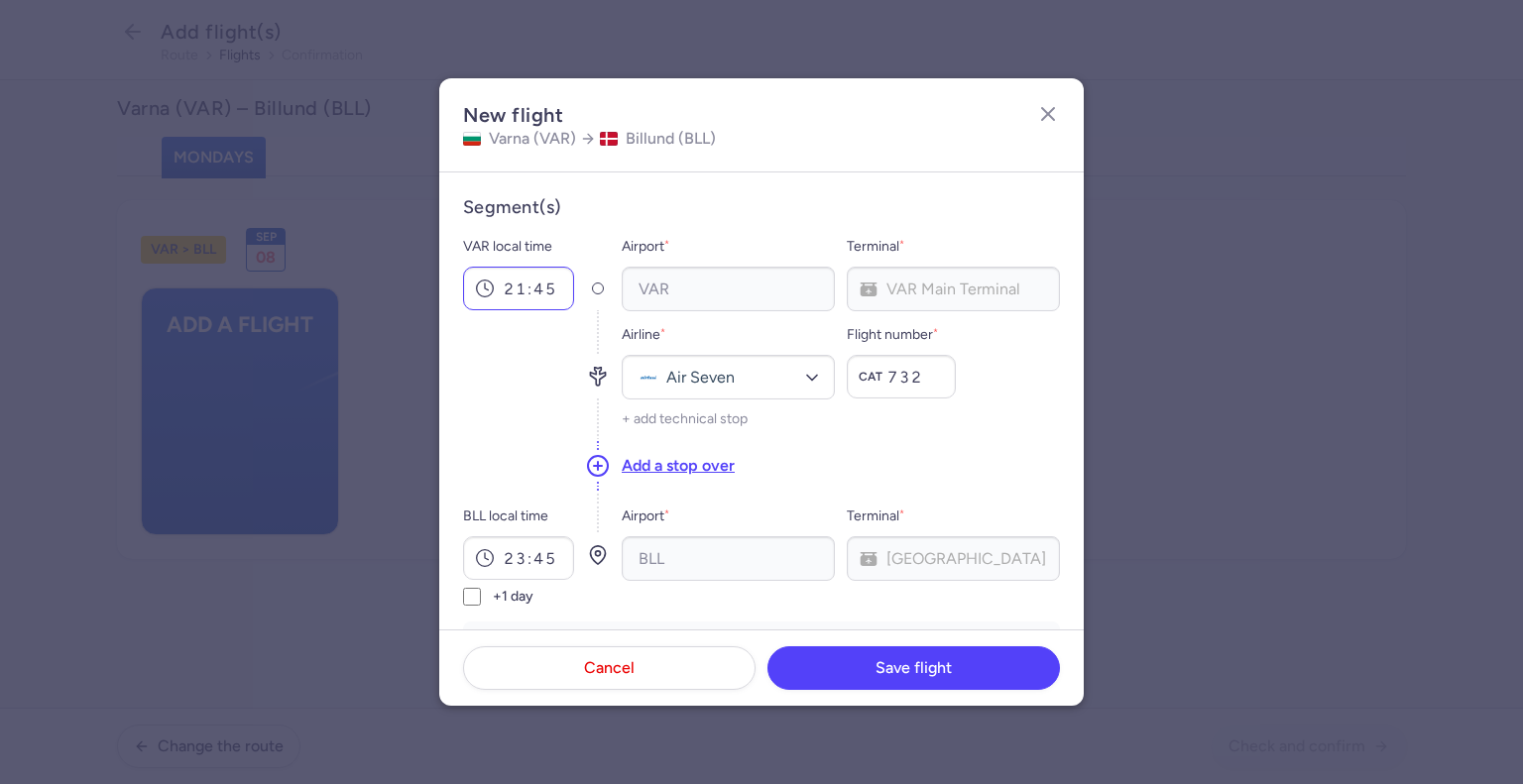 scroll, scrollTop: 407, scrollLeft: 0, axis: vertical 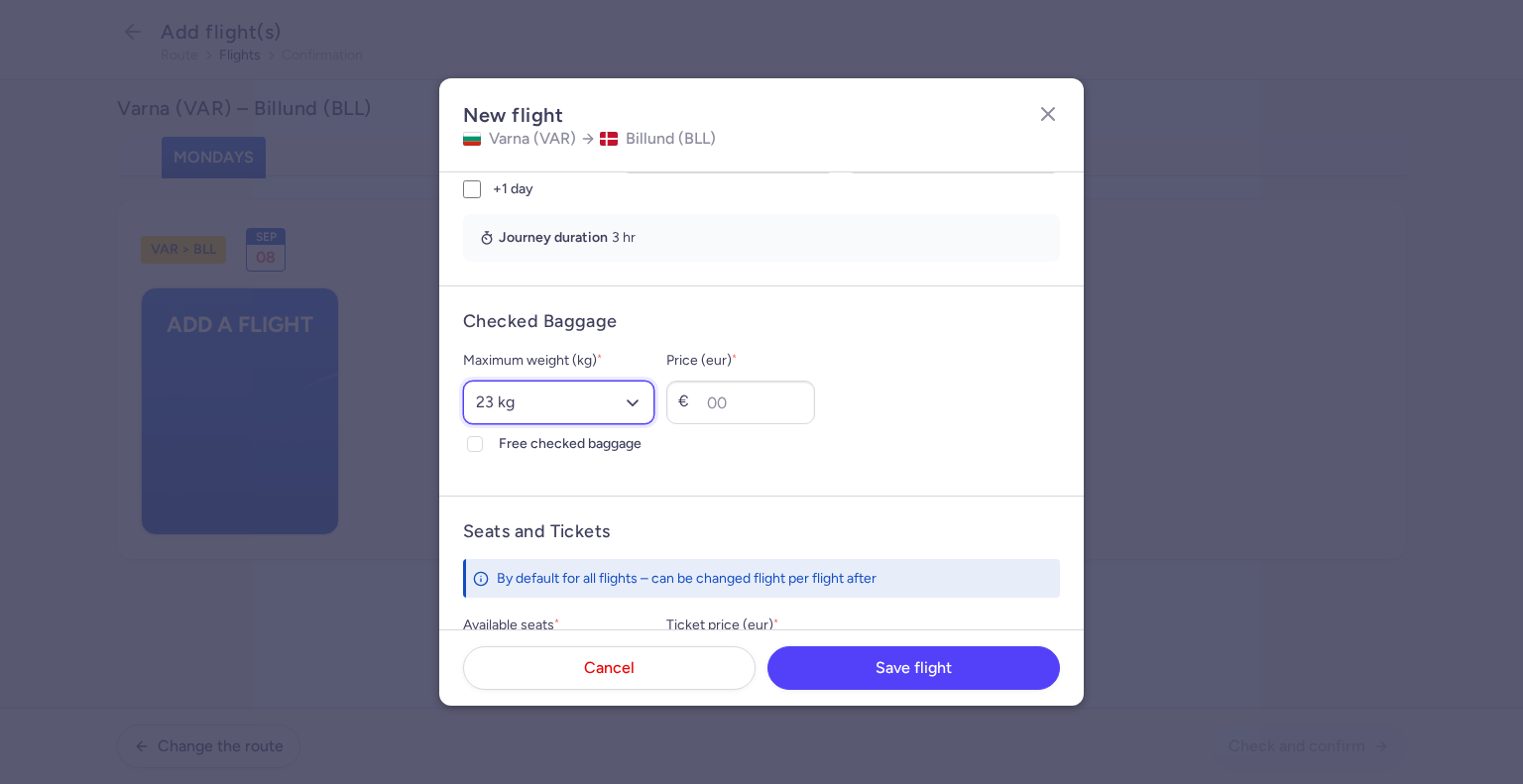 select on "15" 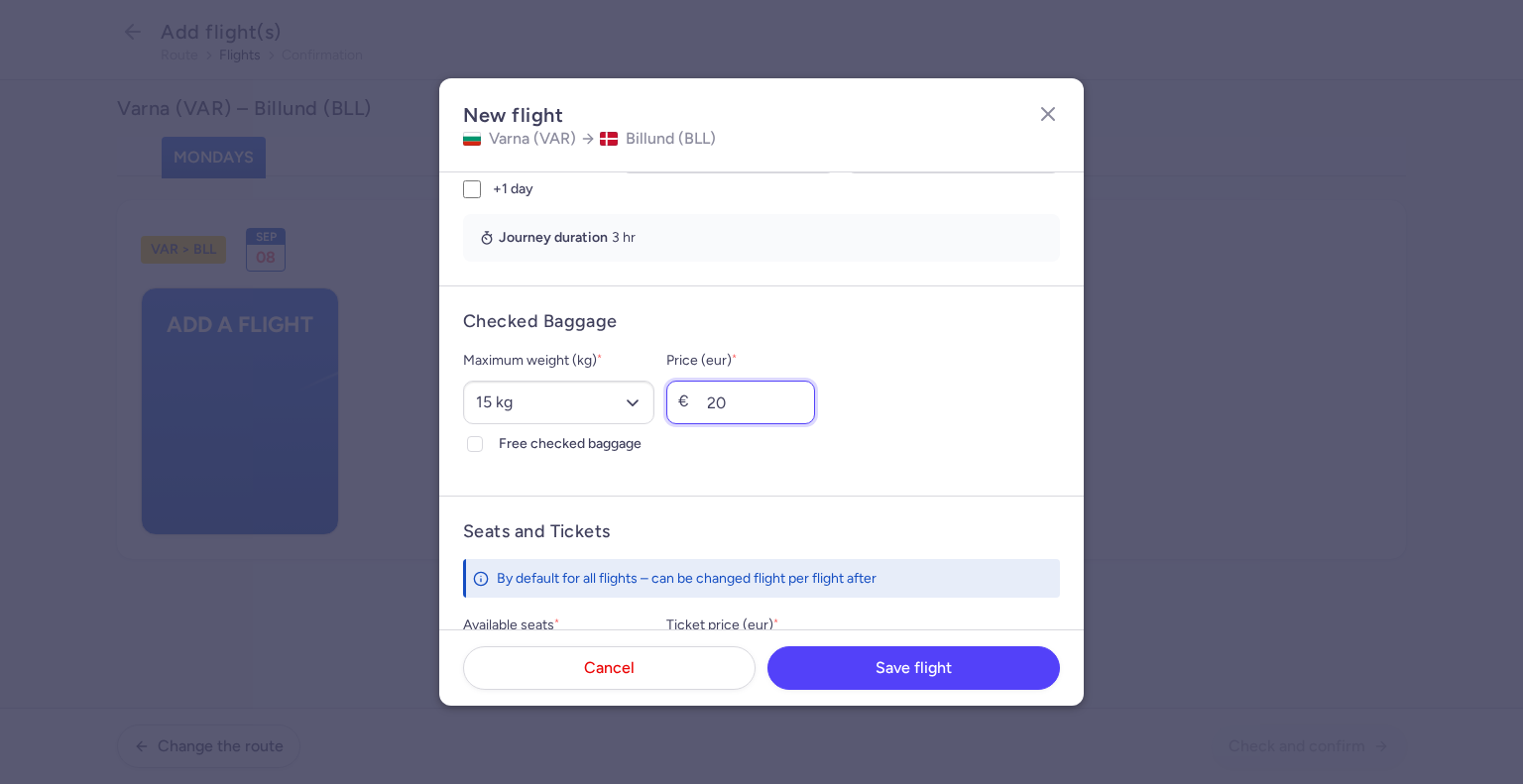 type on "20" 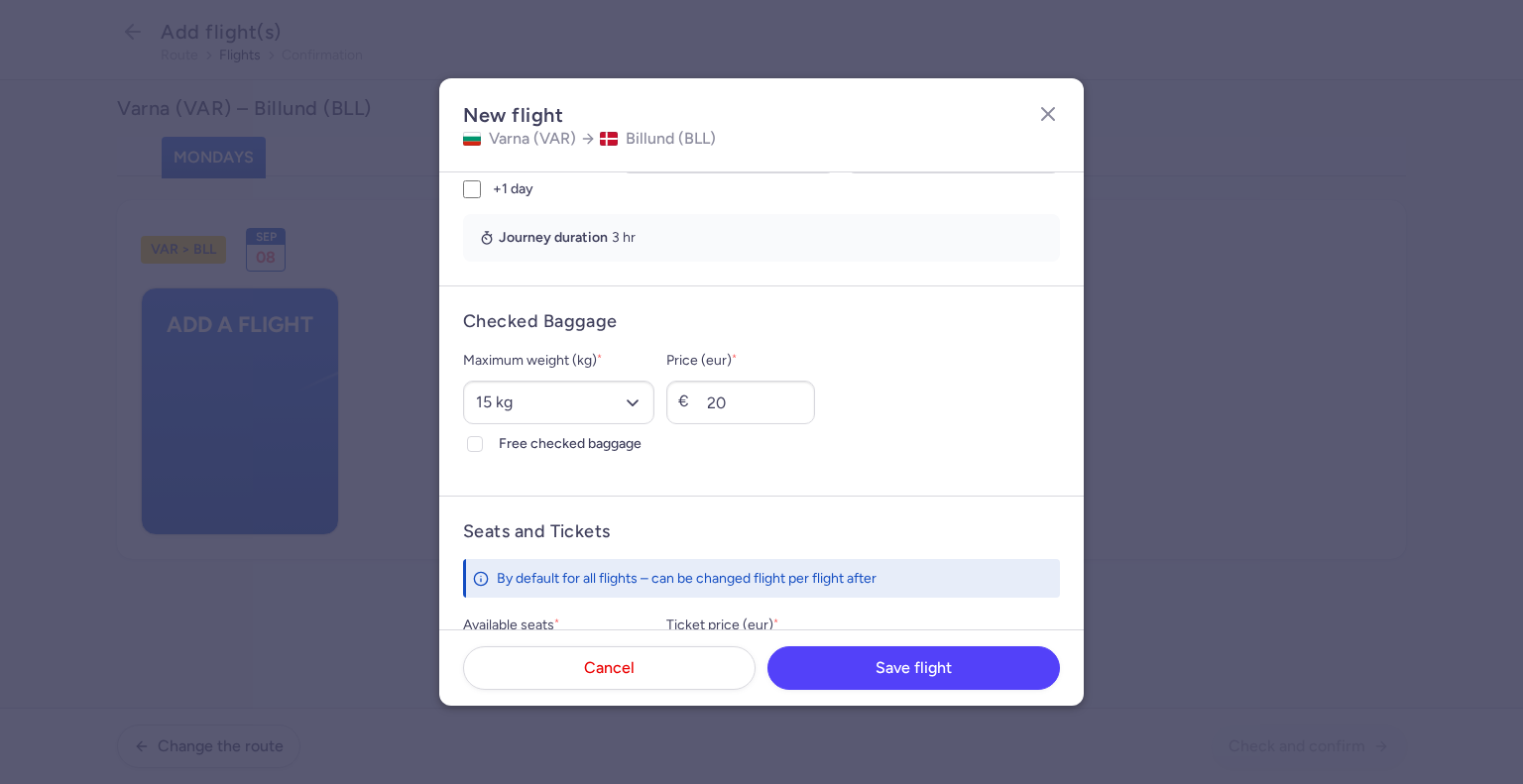 scroll, scrollTop: 672, scrollLeft: 0, axis: vertical 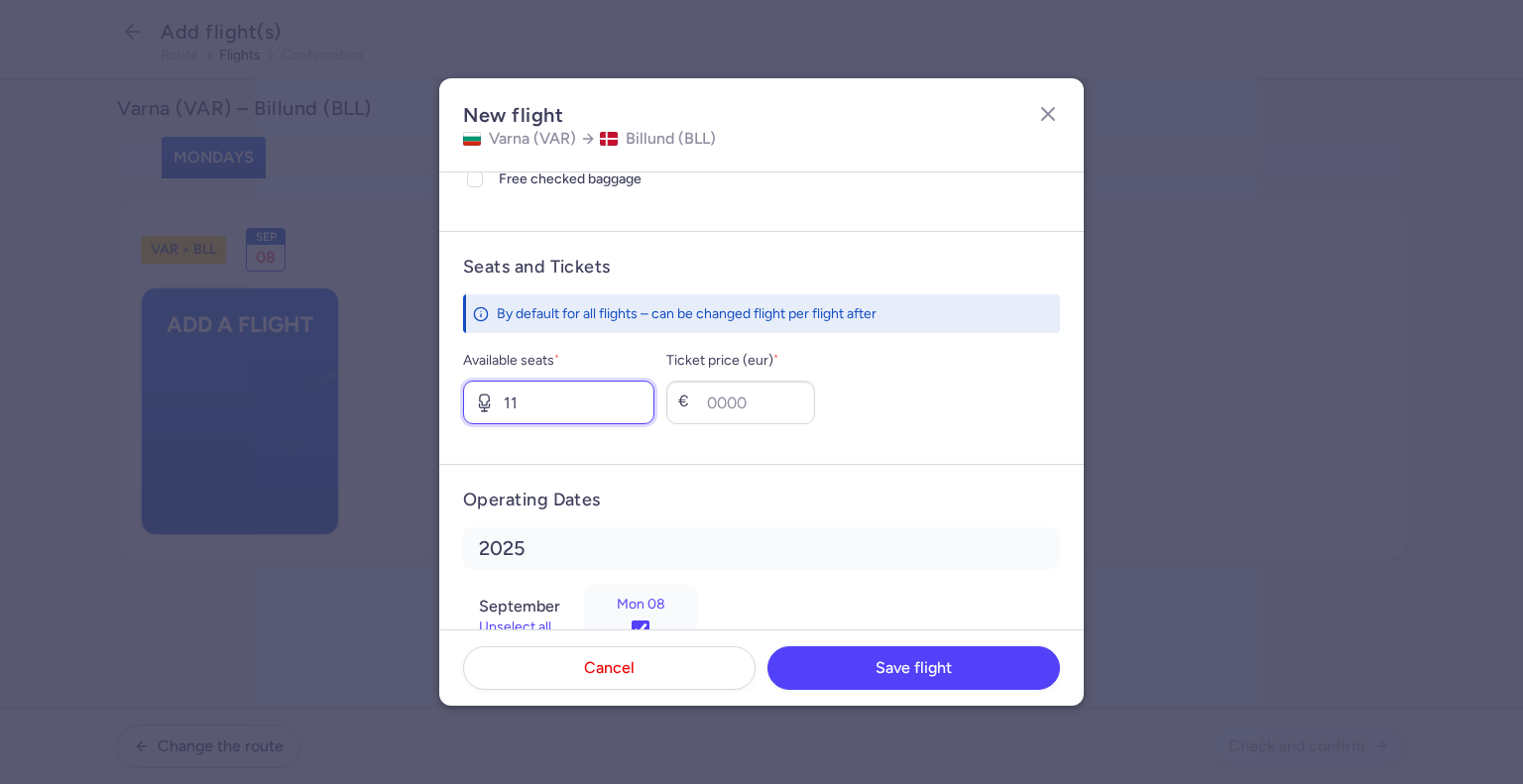 type on "11" 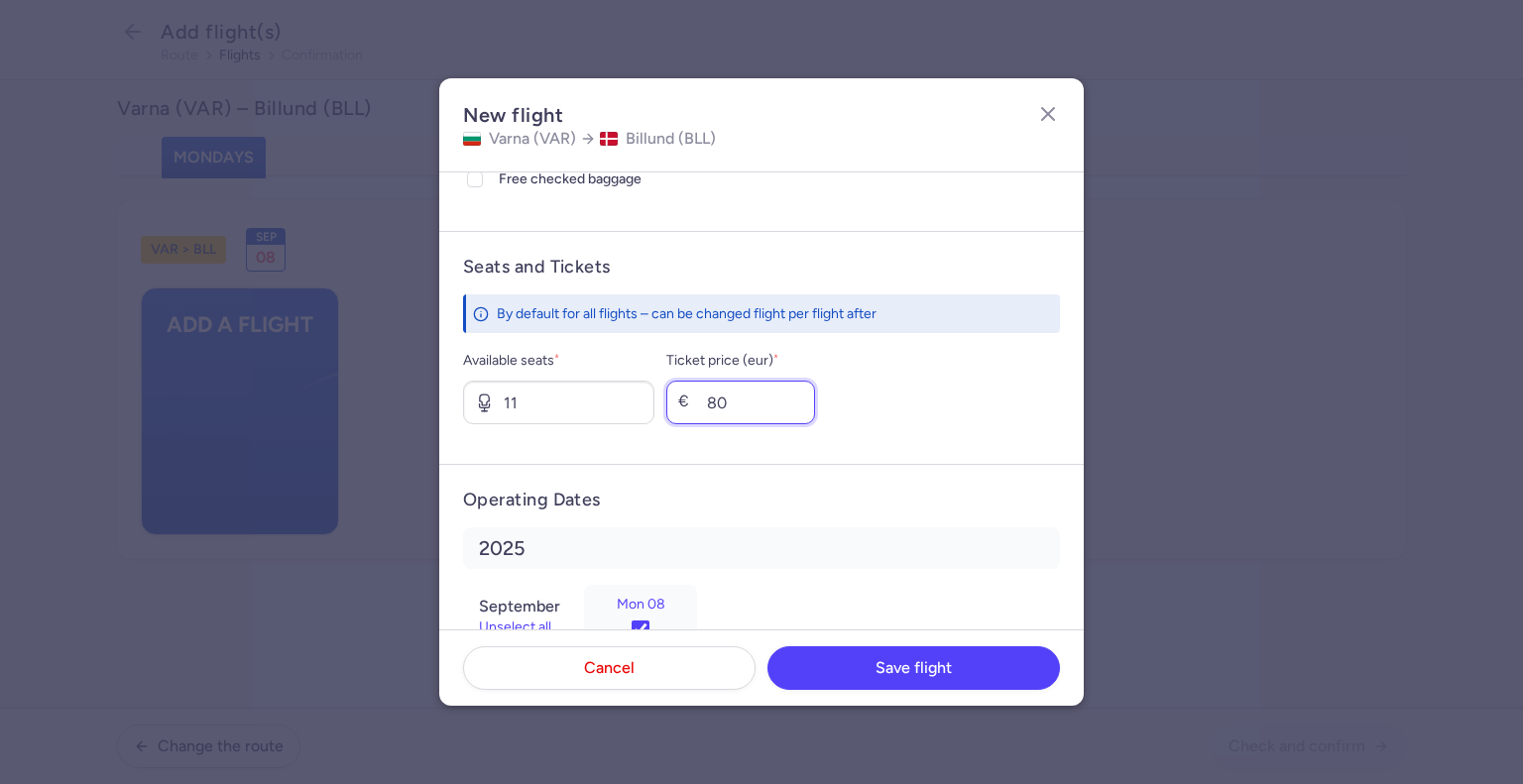type on "80" 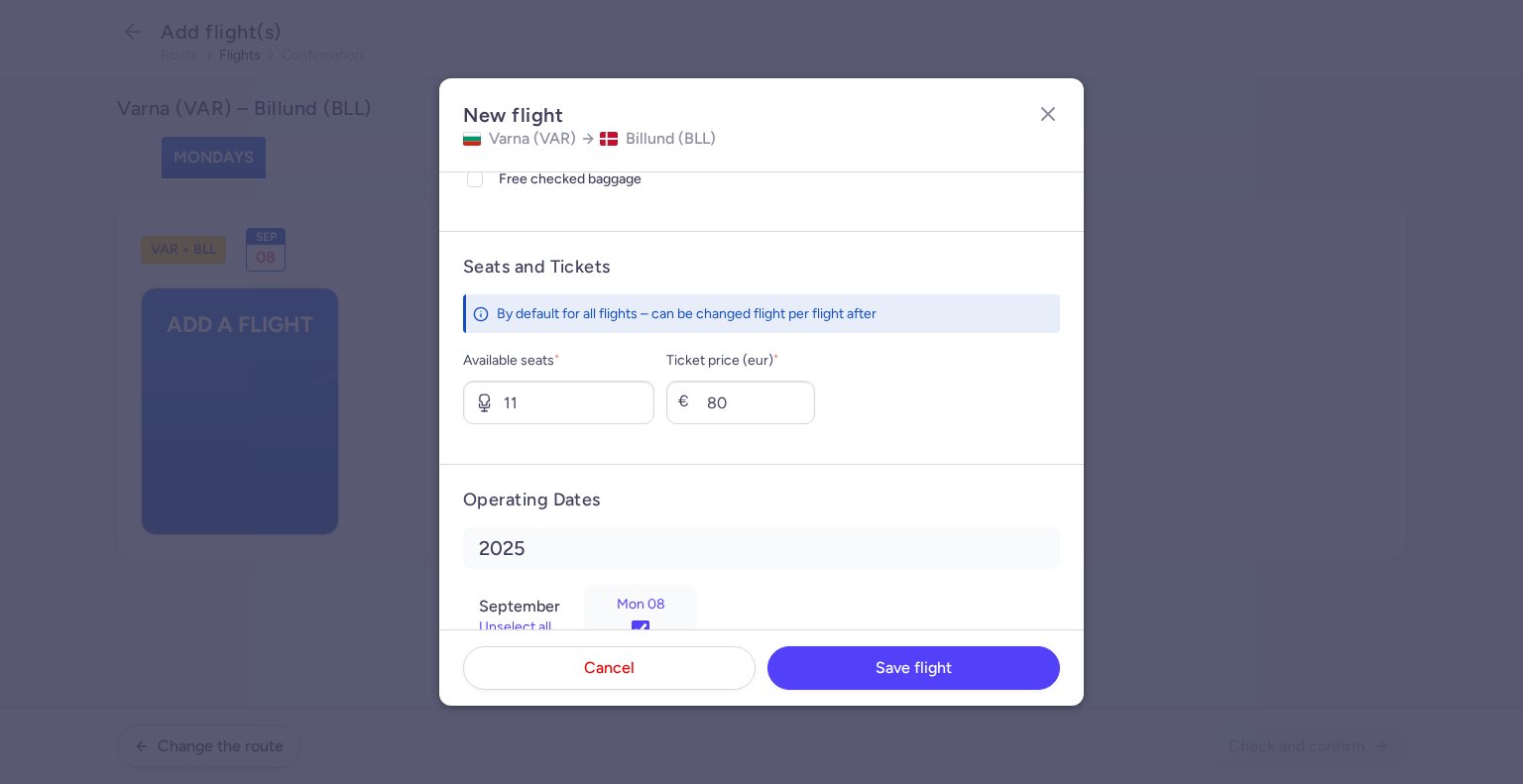 scroll, scrollTop: 675, scrollLeft: 0, axis: vertical 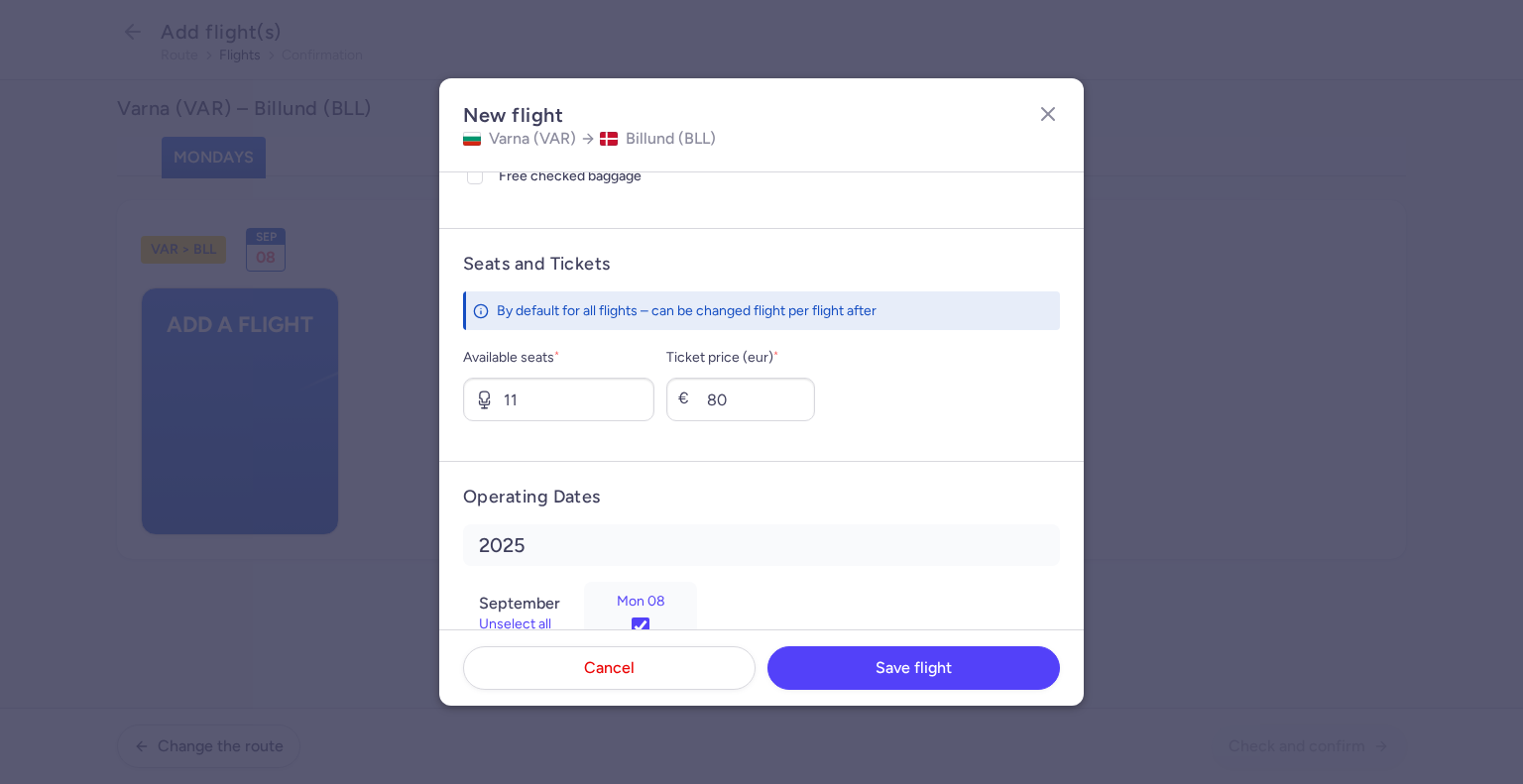 type 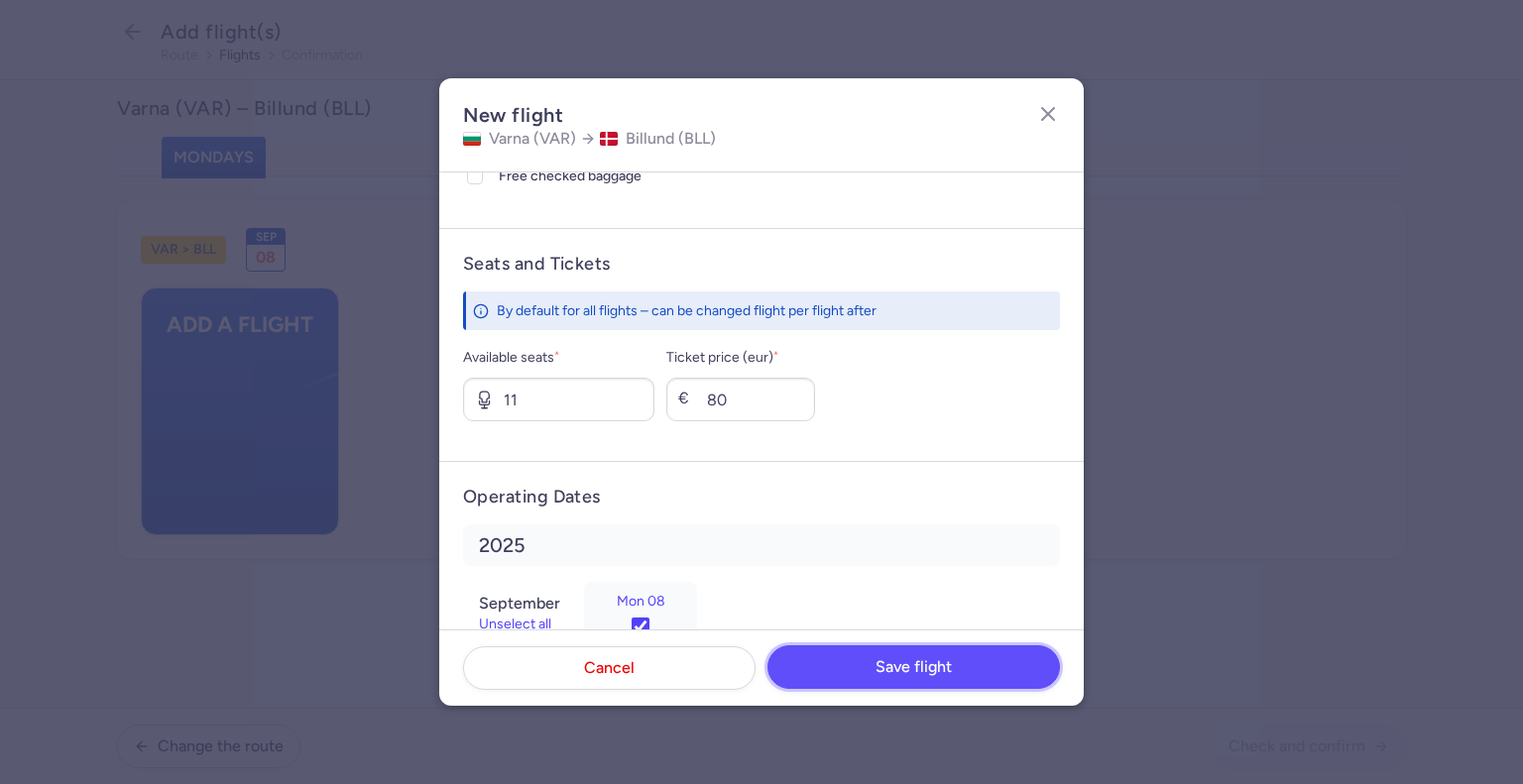 click on "Save flight" at bounding box center [913, 667] 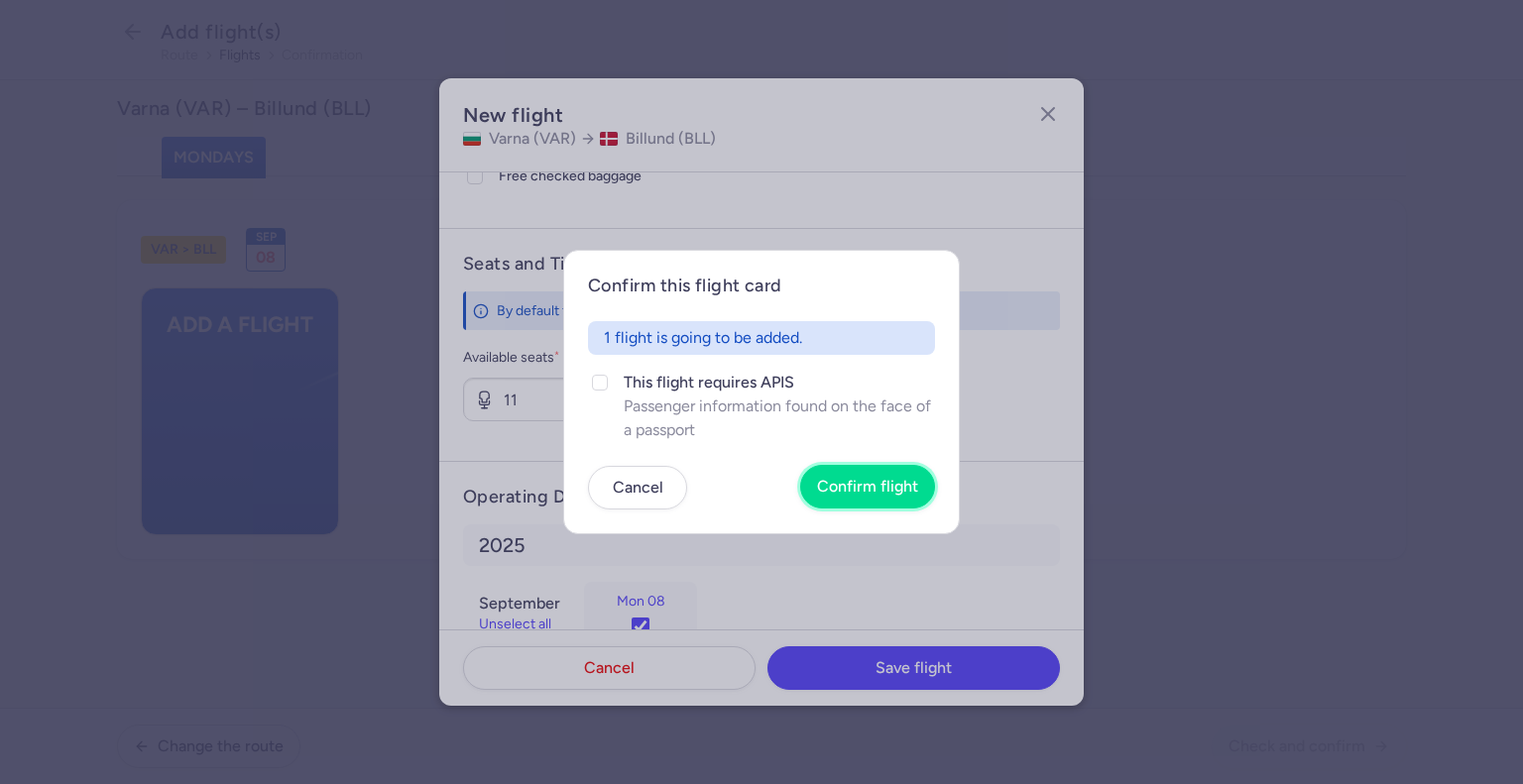 click on "Confirm flight" at bounding box center (868, 487) 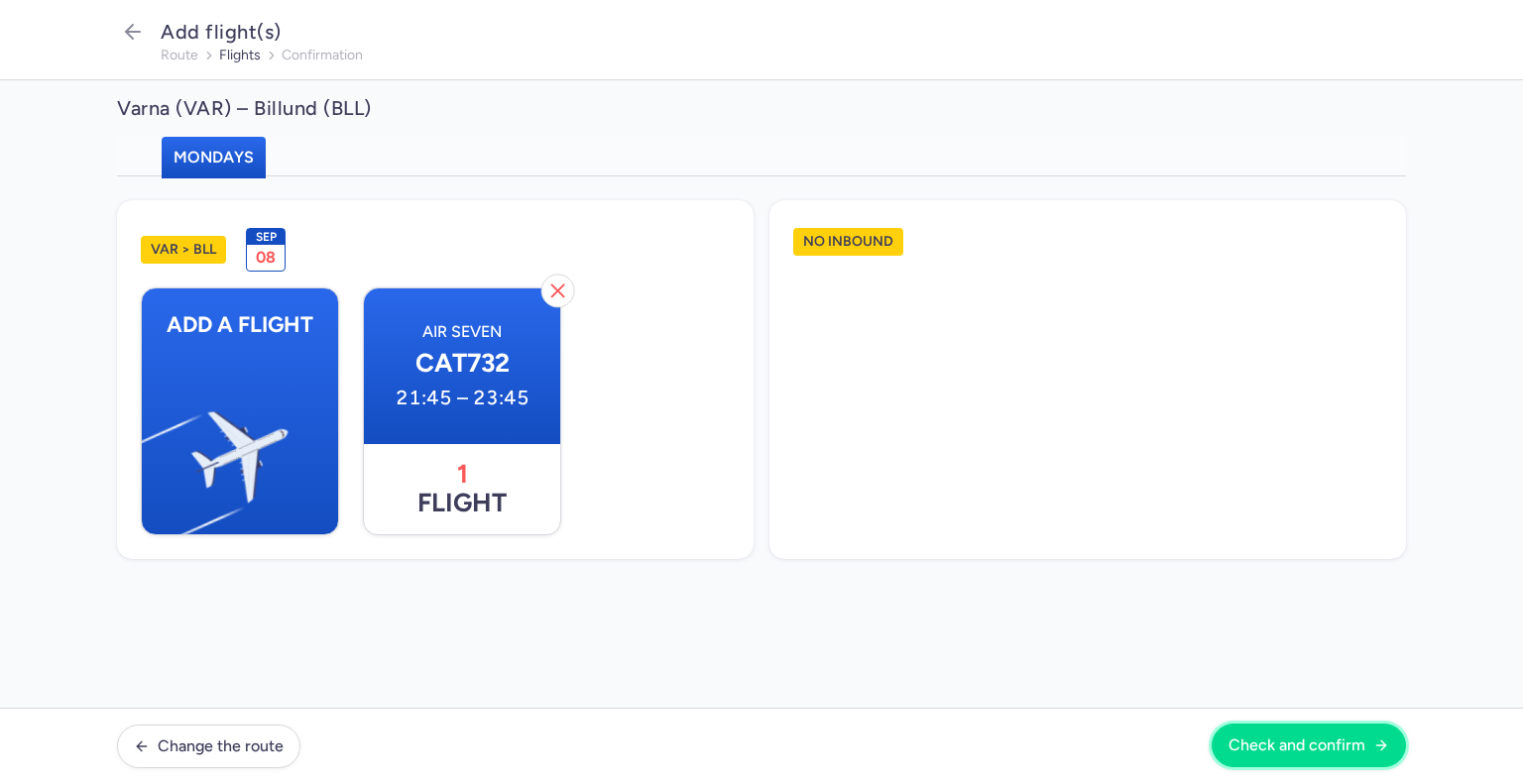 click on "Check and confirm" at bounding box center (1309, 745) 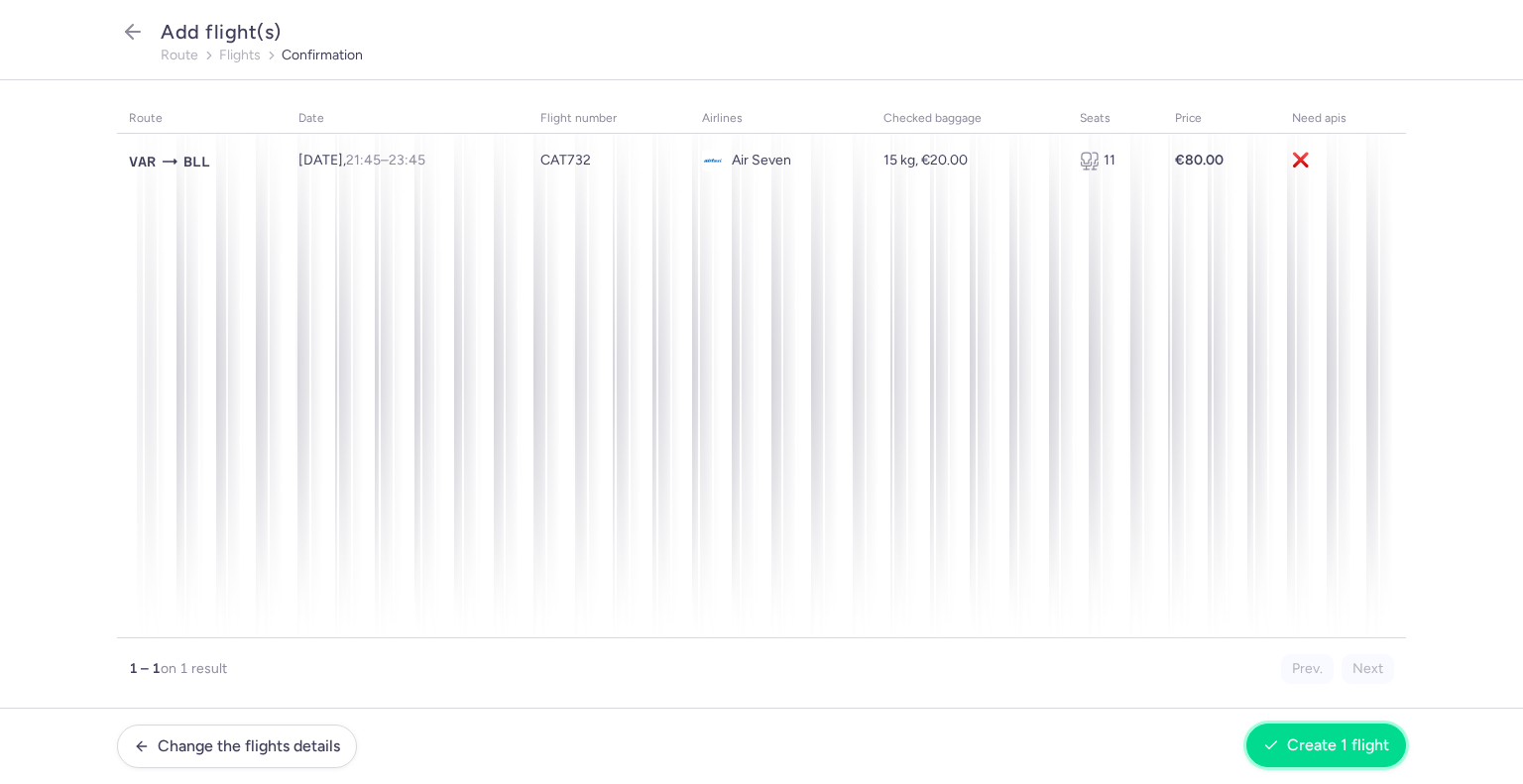 click on "Create 1 flight" at bounding box center (1338, 745) 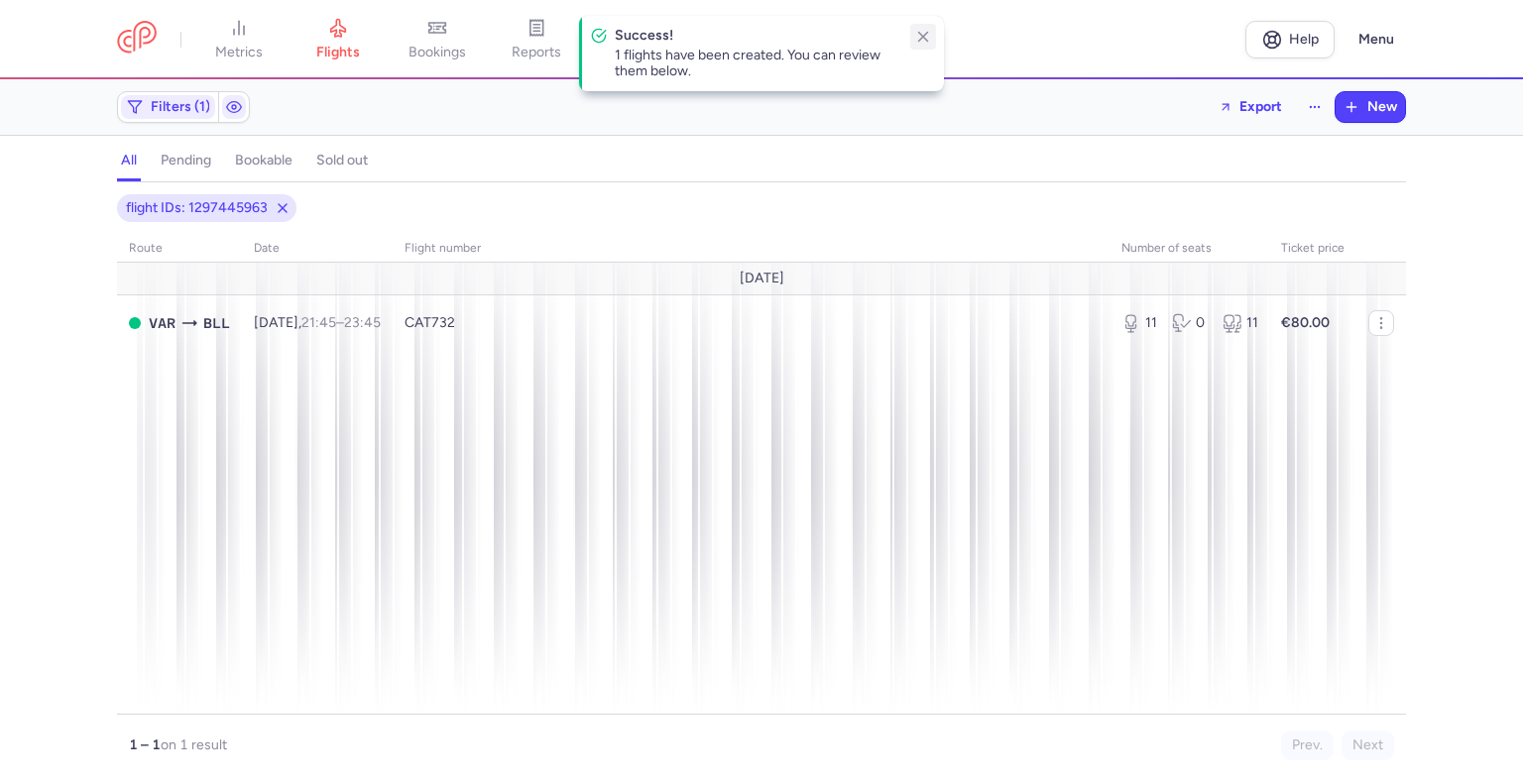 click 